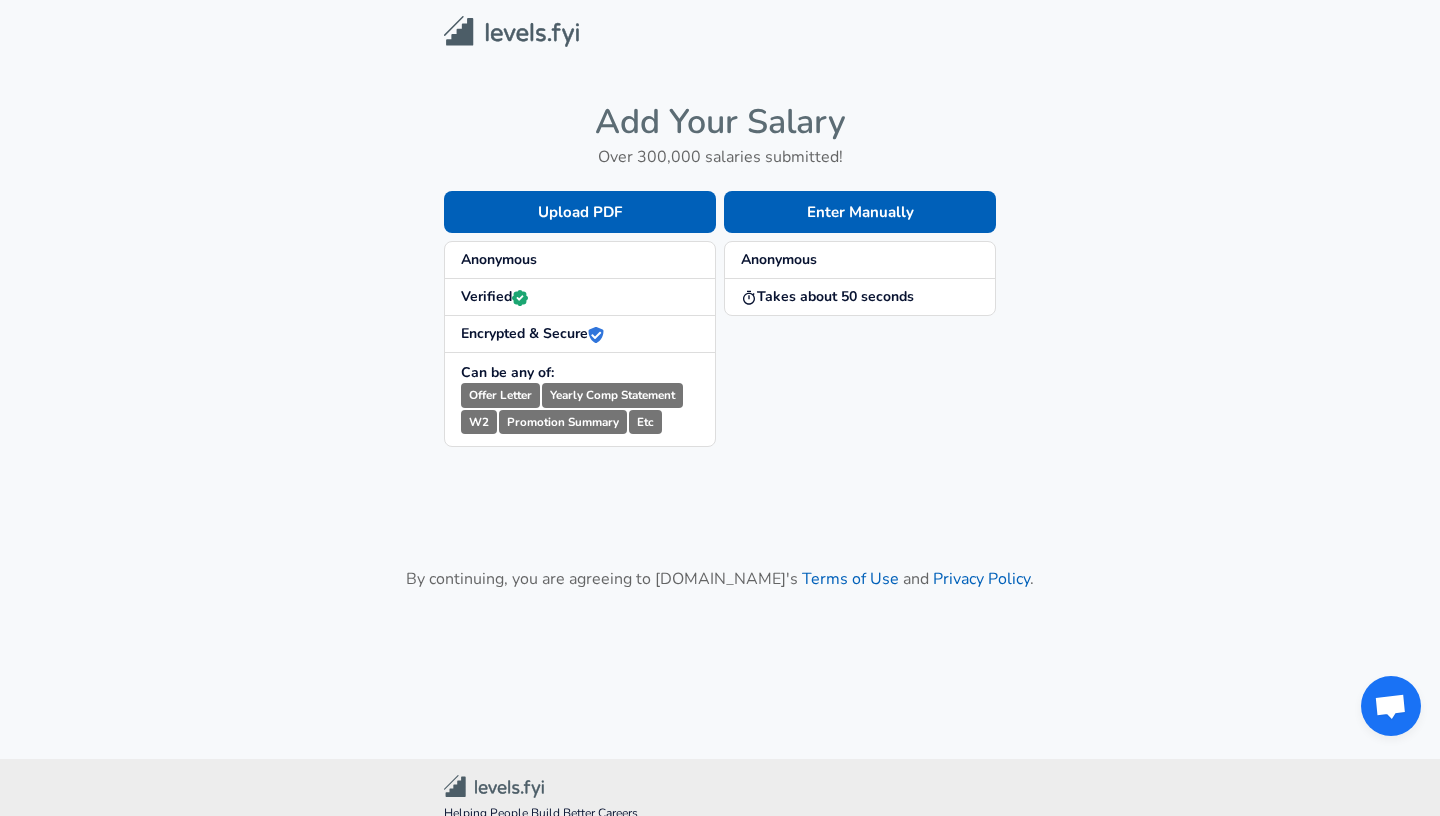 scroll, scrollTop: 0, scrollLeft: 0, axis: both 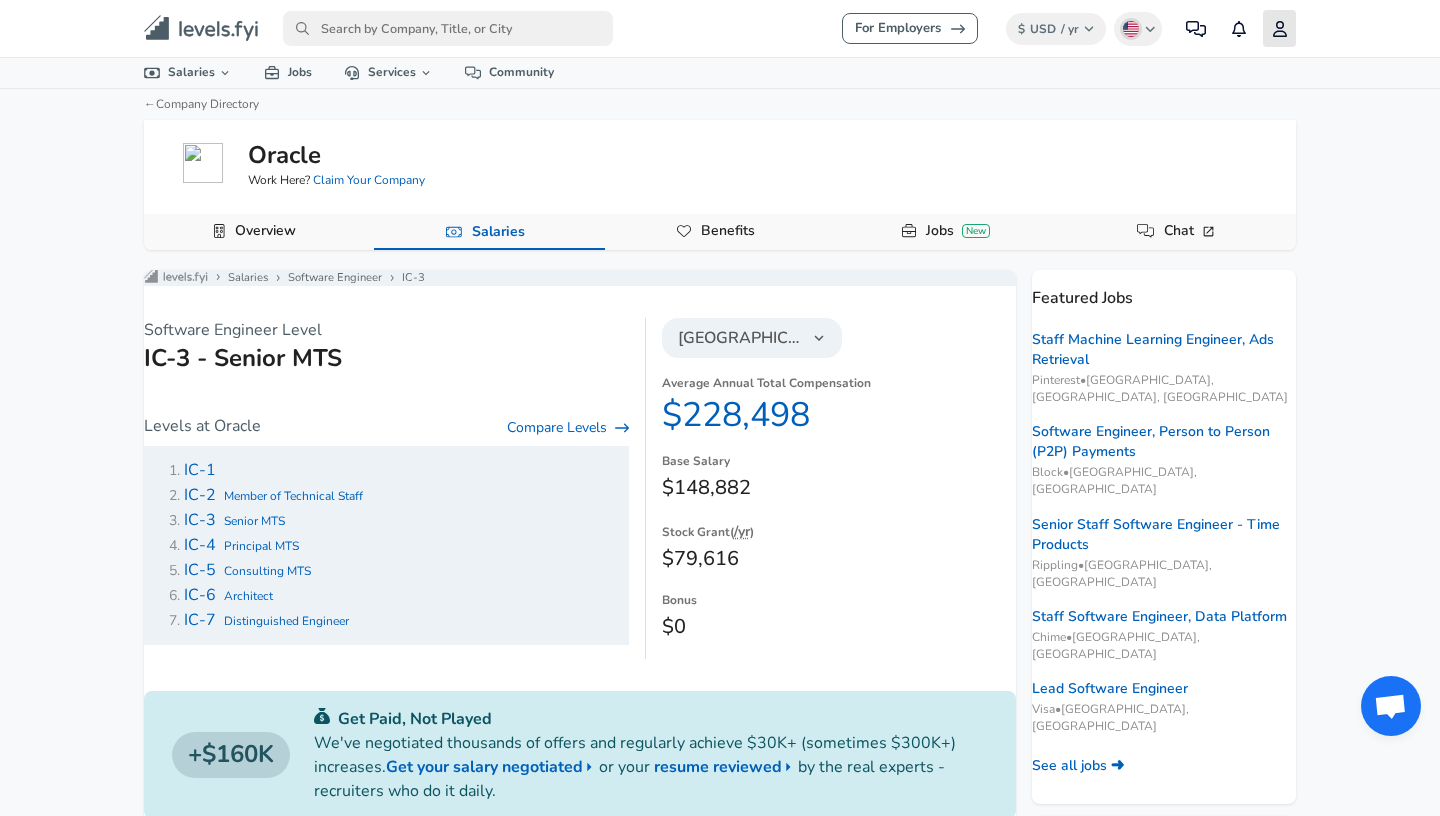 click 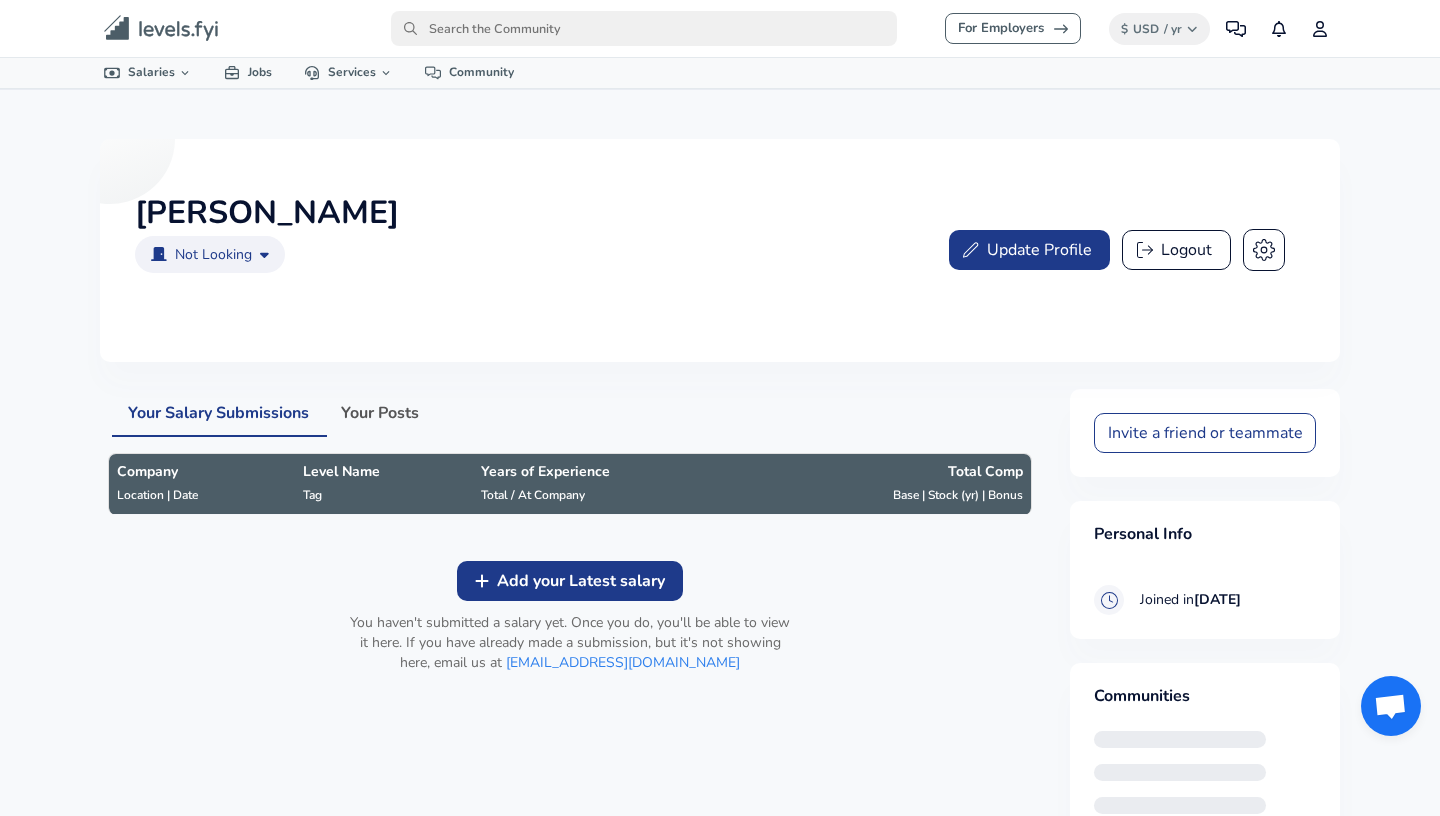 click on "For Employers $ USD / yr Change Community Notifications Profile All Data By Location By Company By Title Salary Calculator Chart Visualizations Verified Salaries Internships Negotiation Support Compare Benefits Who's Hiring 2024 Pay Report Top Paying Companies Integrate Blog Press Levels FYI Logo Salaries 📂   All Data 🌎   By Location 🏢   By Company 🖋    By Title 🏭️    By Industry 📍   Salary Heatmap 📈   Chart Visualizations 🔥   Real-time Percentiles 🎓   Internships ❣️   Compare Benefits 🎬   2024 Pay Report 🏆   Top Paying Companies 💸   Calculate Meeting Cost #️⃣   Salary Calculator Contribute Add Salary Add Company Benefits Add Level Mapping Jobs Services Candidate Services 💵  Negotiation Coaching 📄  Resume Review 🎁  Gift a Resume Review For Employers Interactive Offers Real-time Percentiles  🔥 Compensation Benchmarking For Academic Research Compensation Dataset Community [PERSON_NAME] Not Looking no ​   Update Profile Logout Your Salary Submissions" at bounding box center (720, 550) 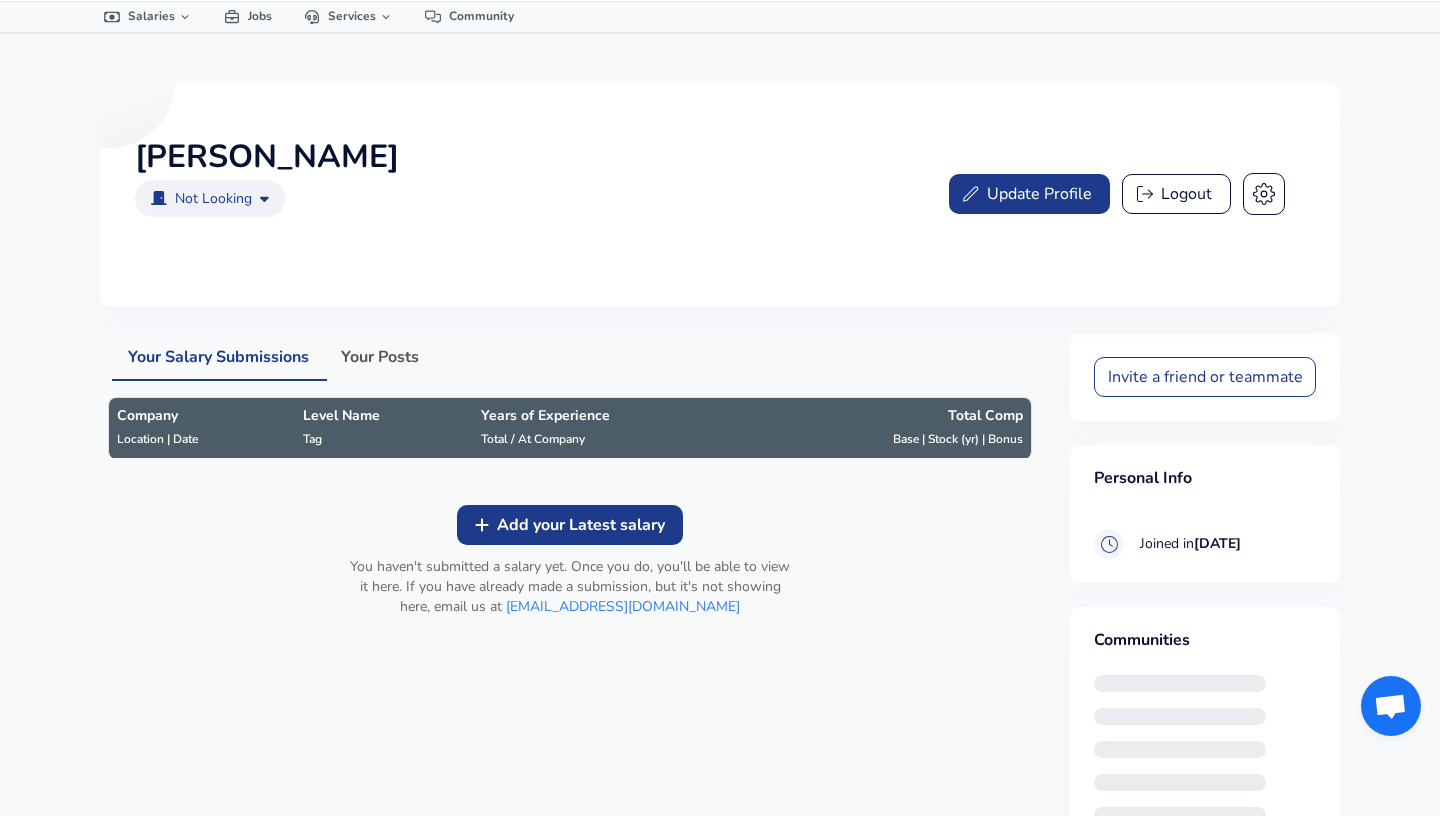 scroll, scrollTop: 106, scrollLeft: 0, axis: vertical 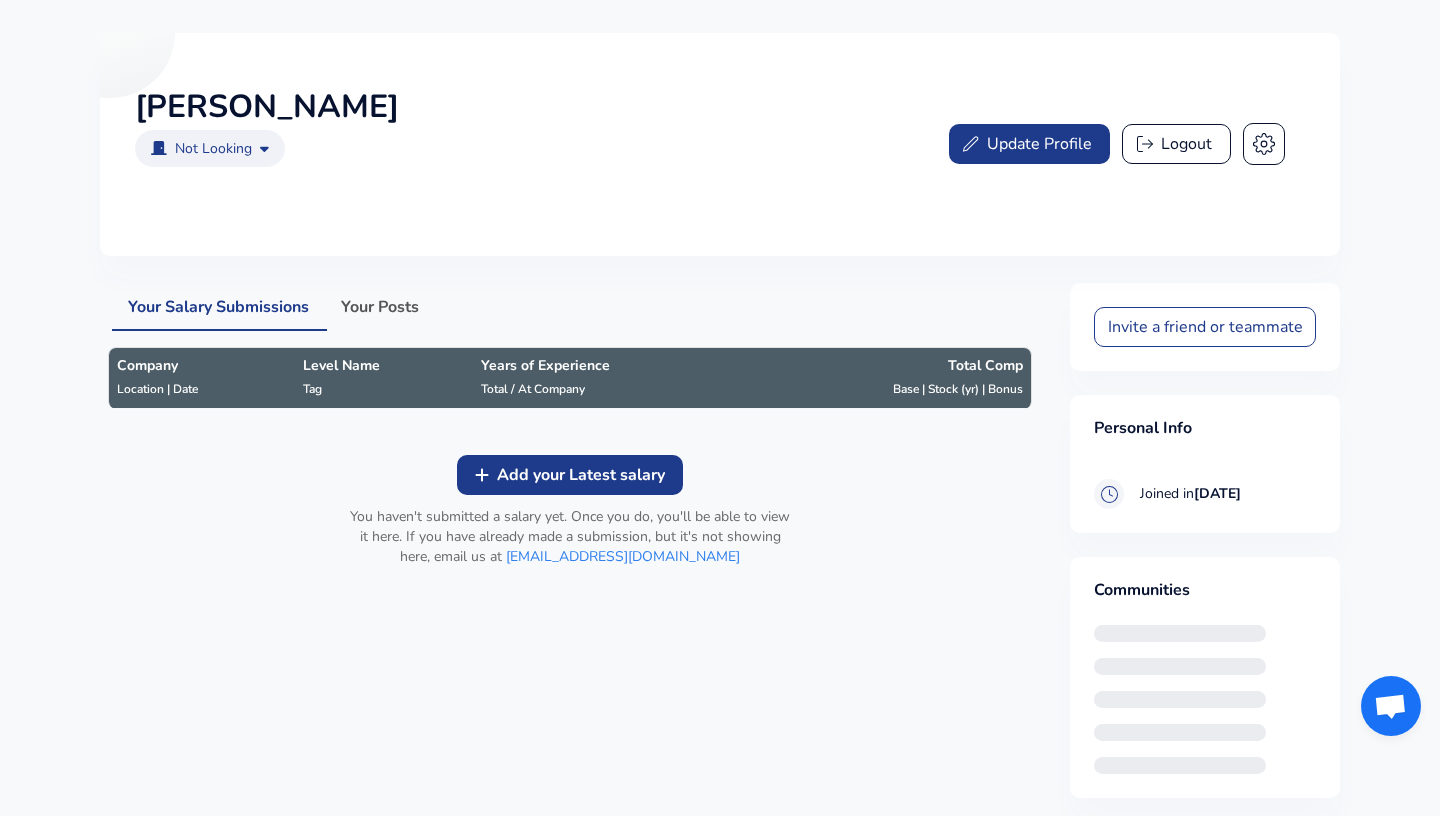 click on "For Employers $ USD / yr Change Community Notifications Profile All Data By Location By Company By Title Salary Calculator Chart Visualizations Verified Salaries Internships Negotiation Support Compare Benefits Who's Hiring 2024 Pay Report Top Paying Companies Integrate Blog Press Levels FYI Logo Salaries 📂   All Data 🌎   By Location 🏢   By Company 🖋    By Title 🏭️    By Industry 📍   Salary Heatmap 📈   Chart Visualizations 🔥   Real-time Percentiles 🎓   Internships ❣️   Compare Benefits 🎬   2024 Pay Report 🏆   Top Paying Companies 💸   Calculate Meeting Cost #️⃣   Salary Calculator Contribute Add Salary Add Company Benefits Add Level Mapping Jobs Services Candidate Services 💵  Negotiation Coaching 📄  Resume Review 🎁  Gift a Resume Review For Employers Interactive Offers Real-time Percentiles  🔥 Compensation Benchmarking For Academic Research Compensation Dataset Community [PERSON_NAME] Not Looking no ​   Update Profile Logout Your Salary Submissions" at bounding box center [720, 444] 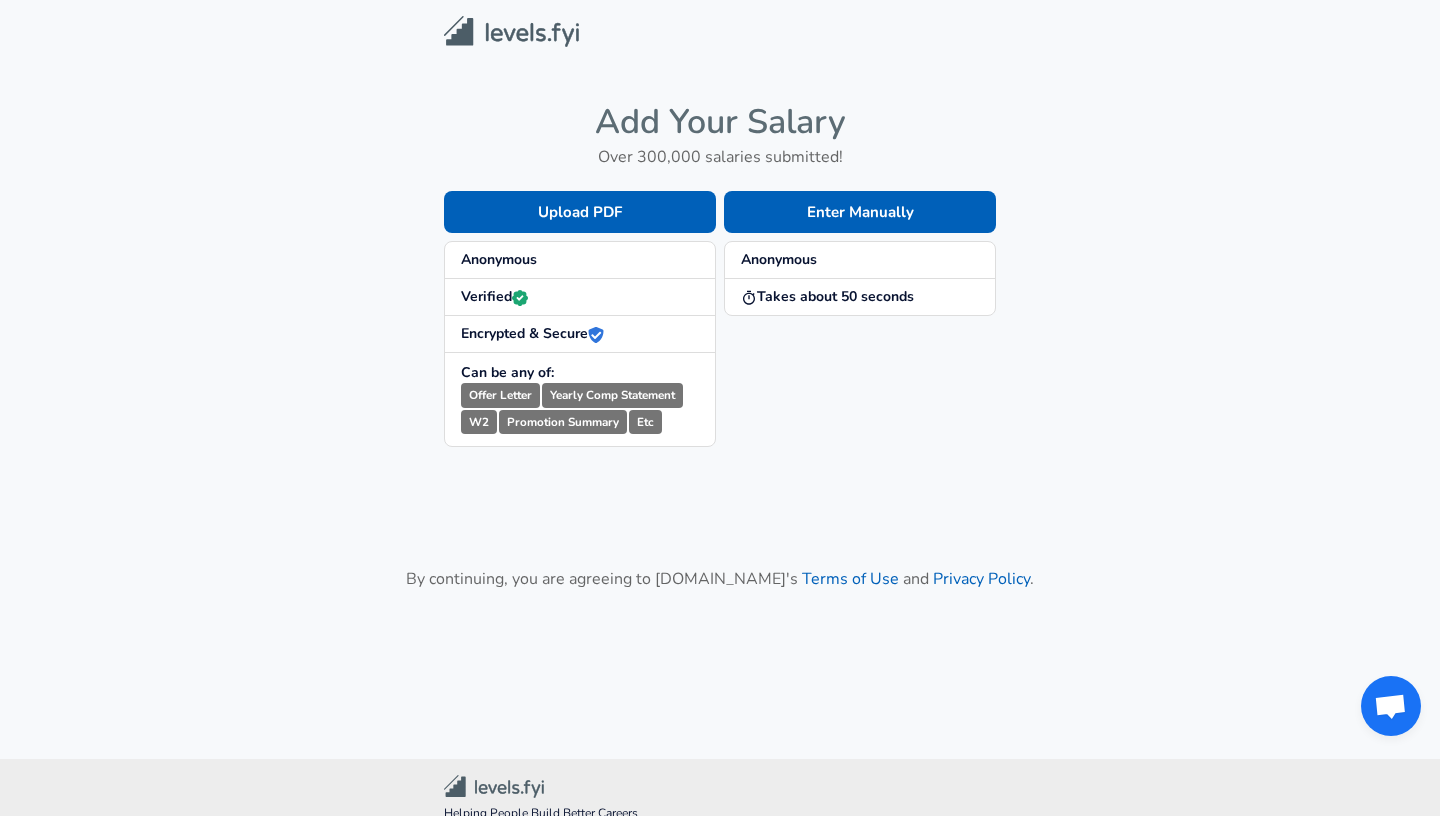 click on "Add Your Salary Over 300,000 salaries submitted! Upload PDF Anonymous Verified   Encrypted & Secure   Can be any of: Offer Letter Yearly Comp Statement W2 Promotion Summary Etc Enter Manually Anonymous  Takes about 50 seconds By continuing, you are agreeing to [DOMAIN_NAME][PERSON_NAME]'s   Terms of Use   and   Privacy Policy ." at bounding box center (720, 355) 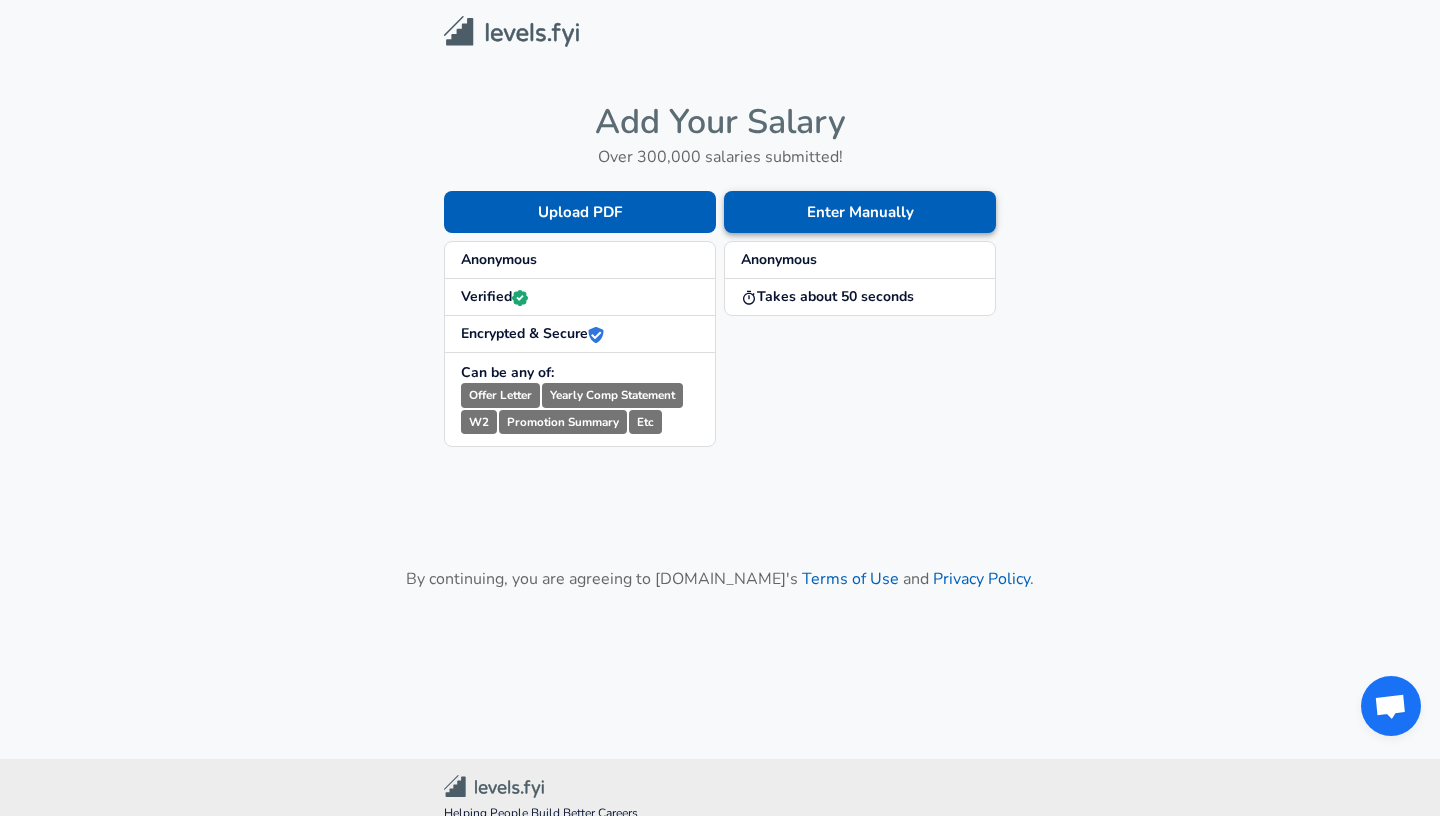 click on "Enter Manually" at bounding box center (860, 212) 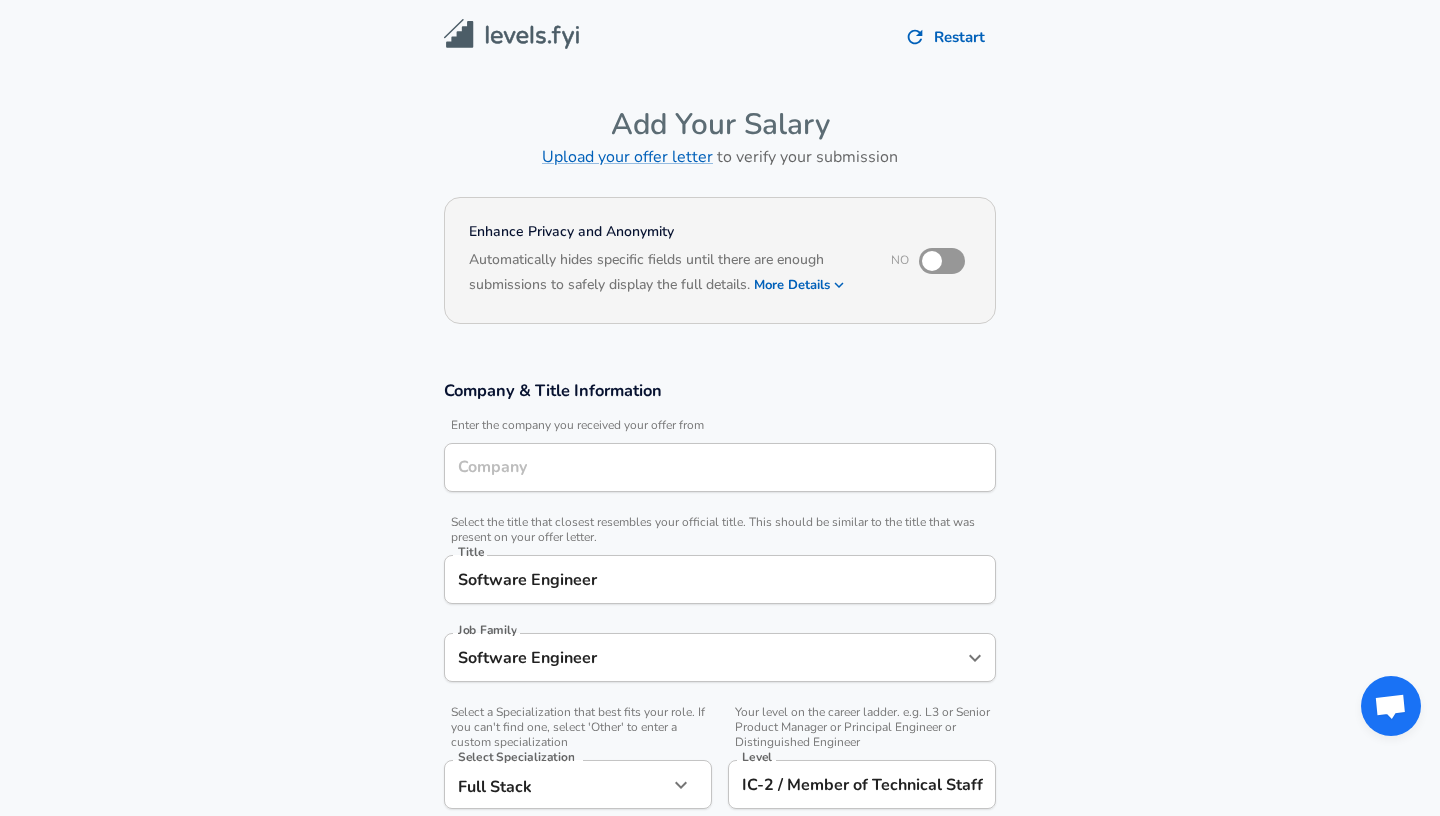 type on "Software Engineer" 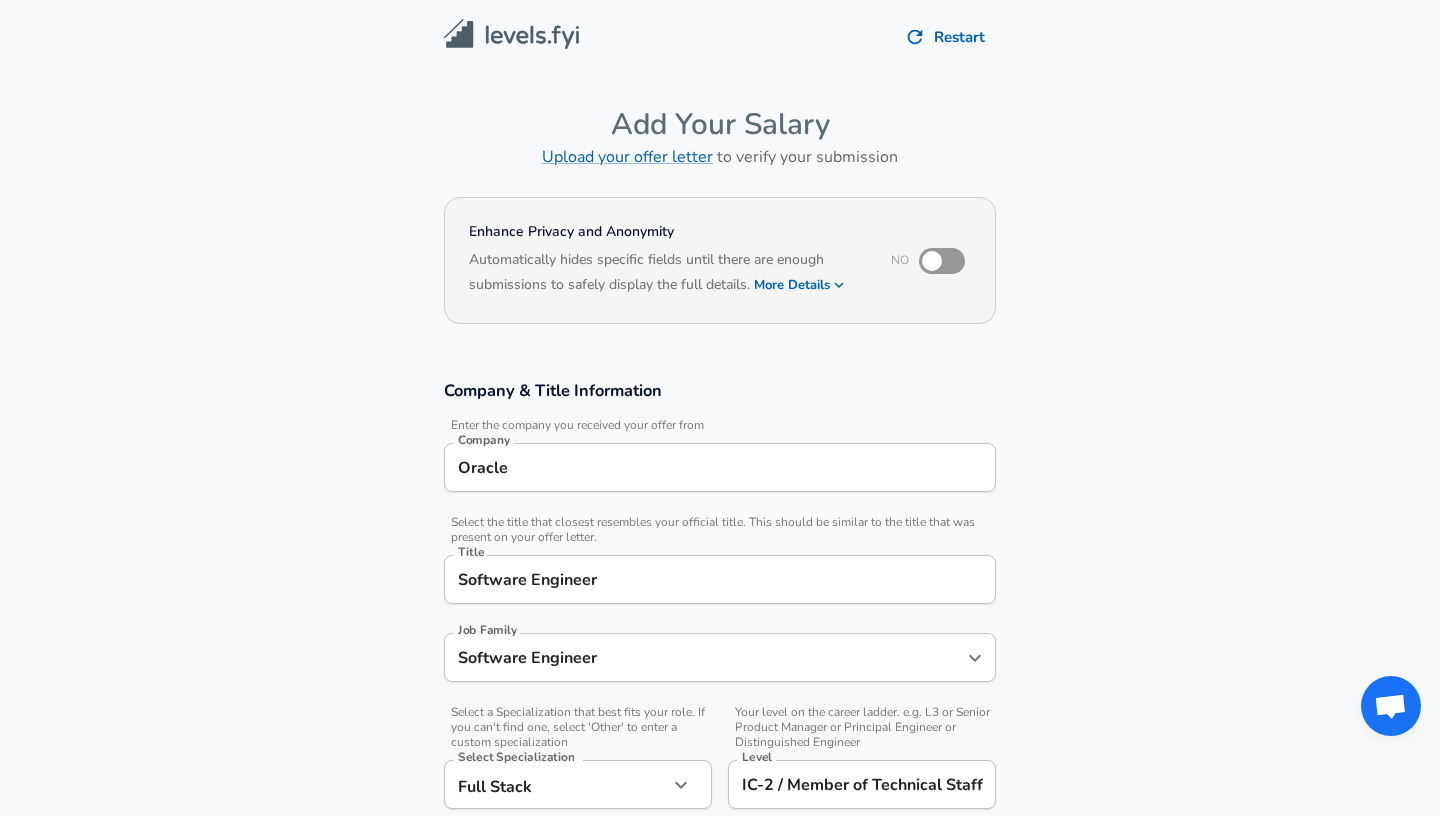 scroll, scrollTop: 20, scrollLeft: 0, axis: vertical 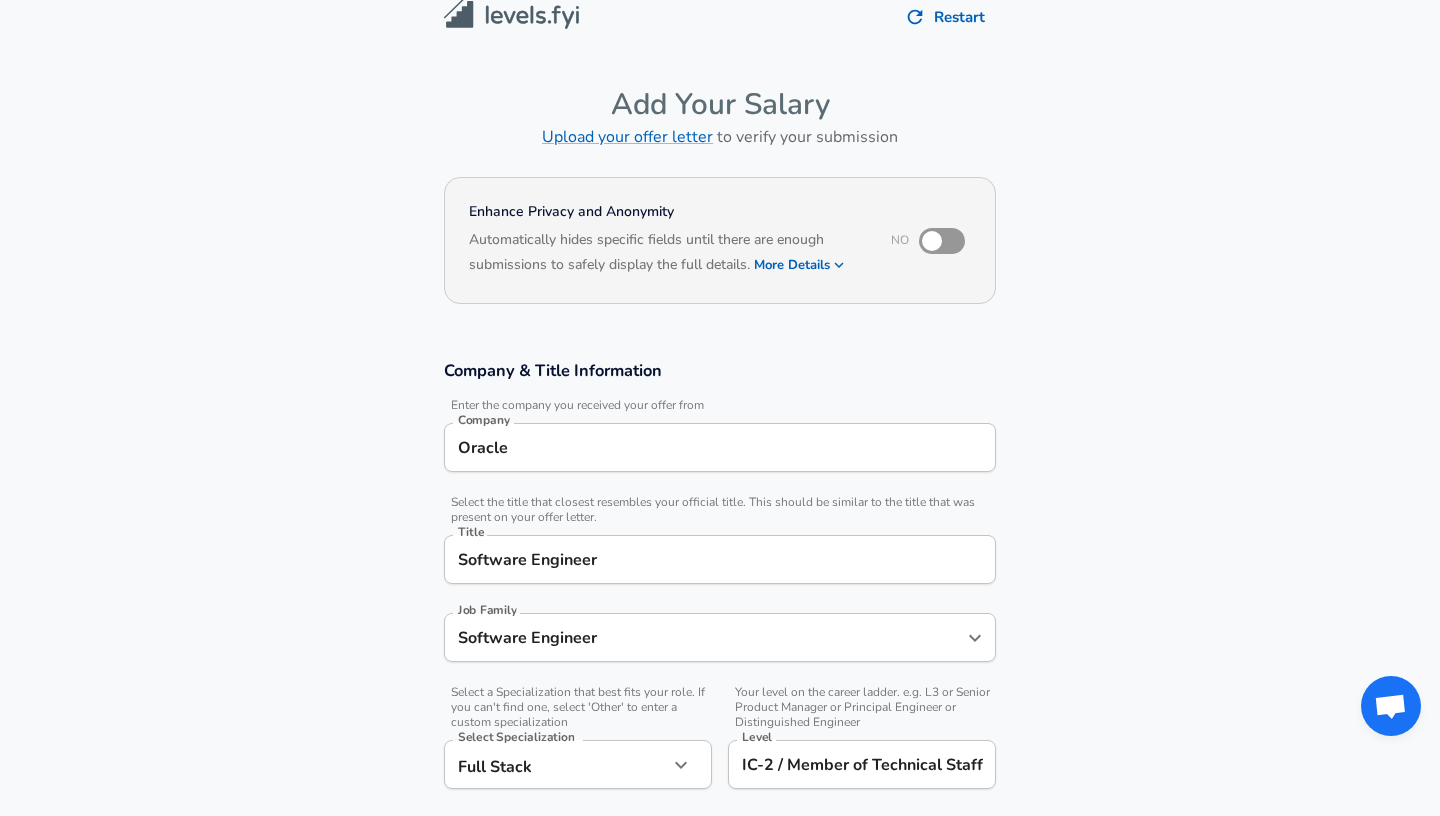 click on "Enhance Privacy and Anonymity No Automatically hides specific fields until there are enough submissions to safely display the full details.   More Details Based on your submission and the data points that we have already collected, we will automatically hide and anonymize specific fields if there aren't enough data points to remain sufficiently anonymous." at bounding box center (720, 253) 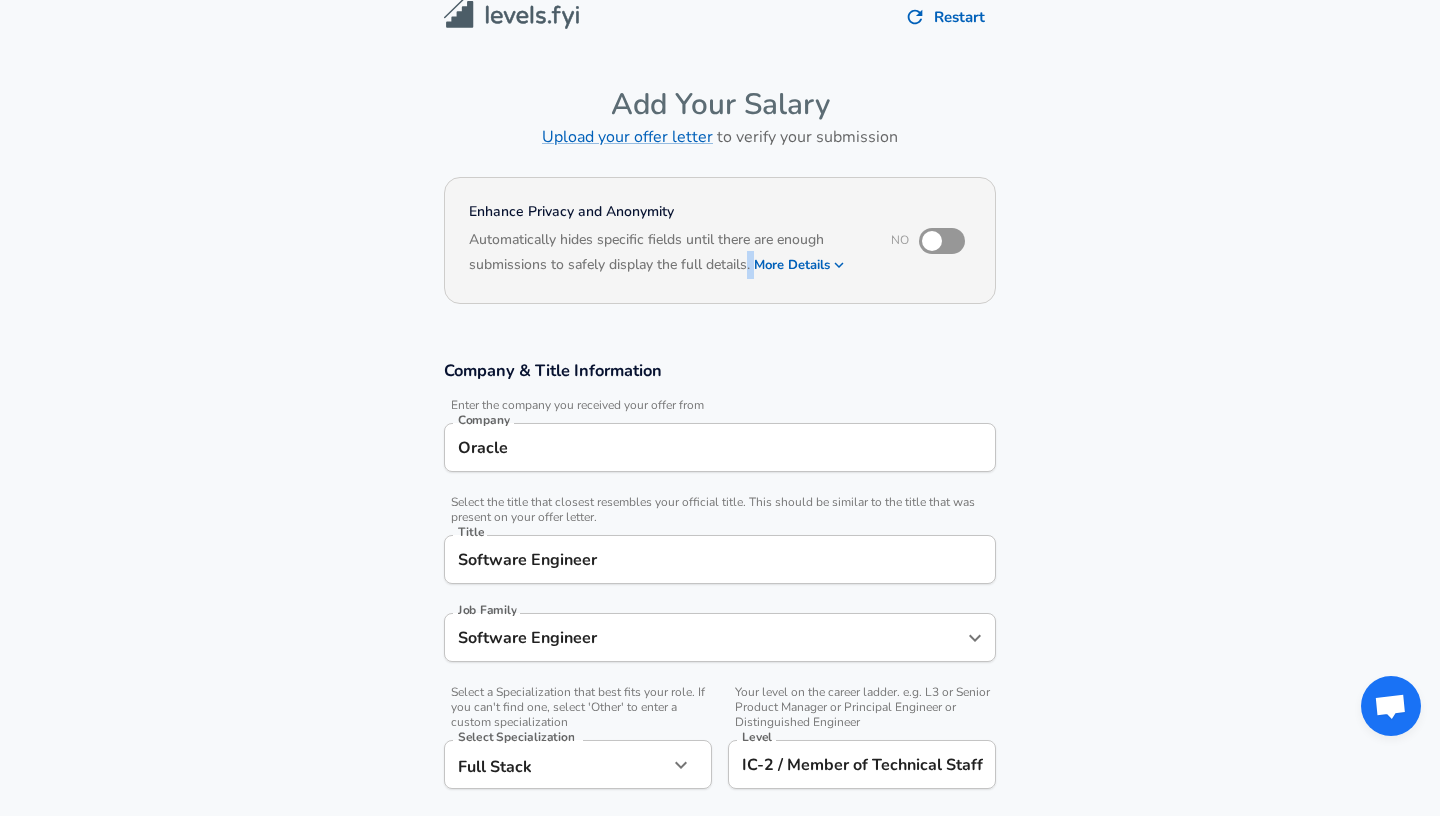 click on "Enhance Privacy and Anonymity No Automatically hides specific fields until there are enough submissions to safely display the full details.   More Details Based on your submission and the data points that we have already collected, we will automatically hide and anonymize specific fields if there aren't enough data points to remain sufficiently anonymous." at bounding box center (720, 253) 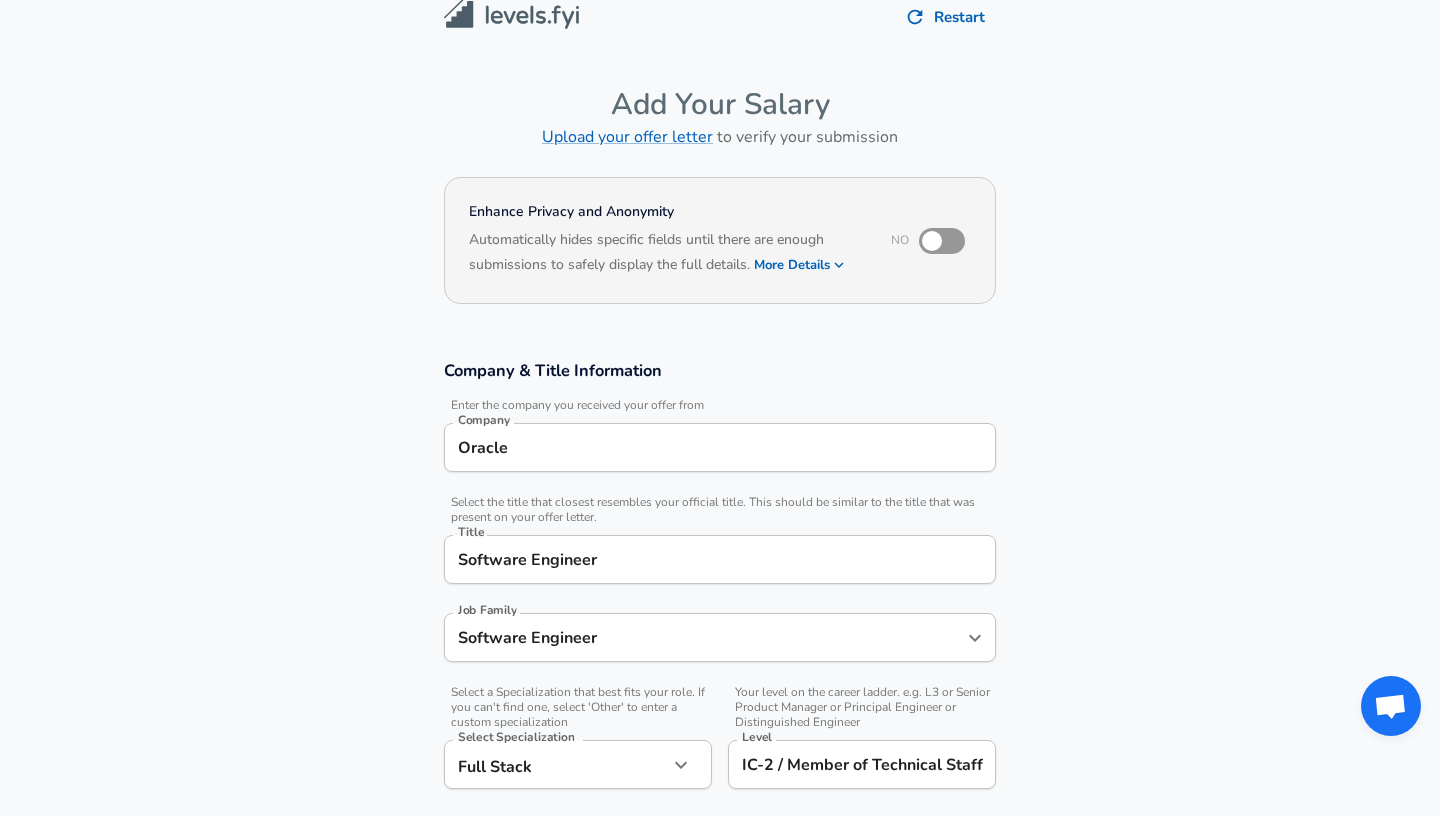 click on "Enhance Privacy and Anonymity No Automatically hides specific fields until there are enough submissions to safely display the full details.   More Details Based on your submission and the data points that we have already collected, we will automatically hide and anonymize specific fields if there aren't enough data points to remain sufficiently anonymous." at bounding box center [720, 253] 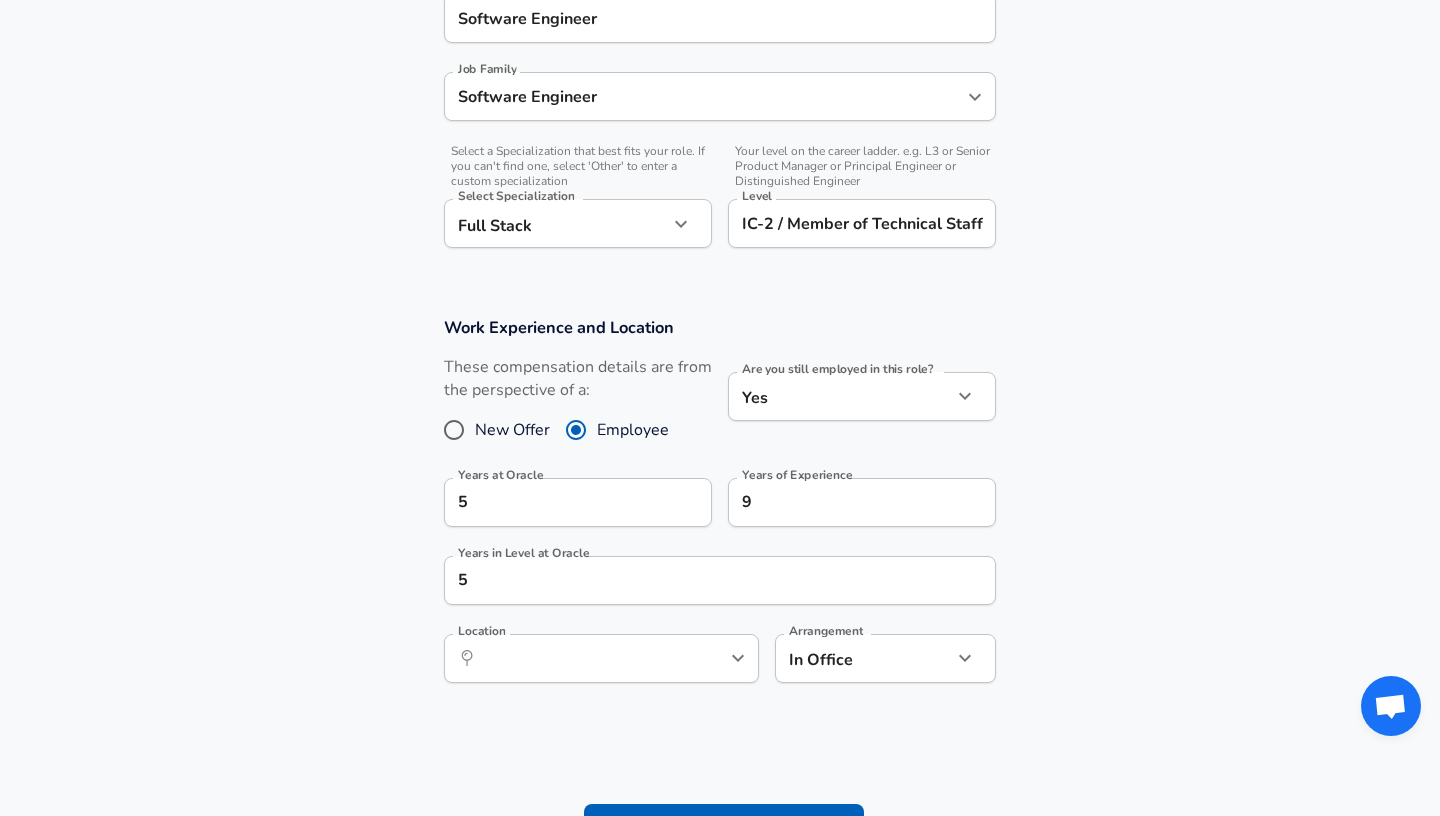 scroll, scrollTop: 633, scrollLeft: 0, axis: vertical 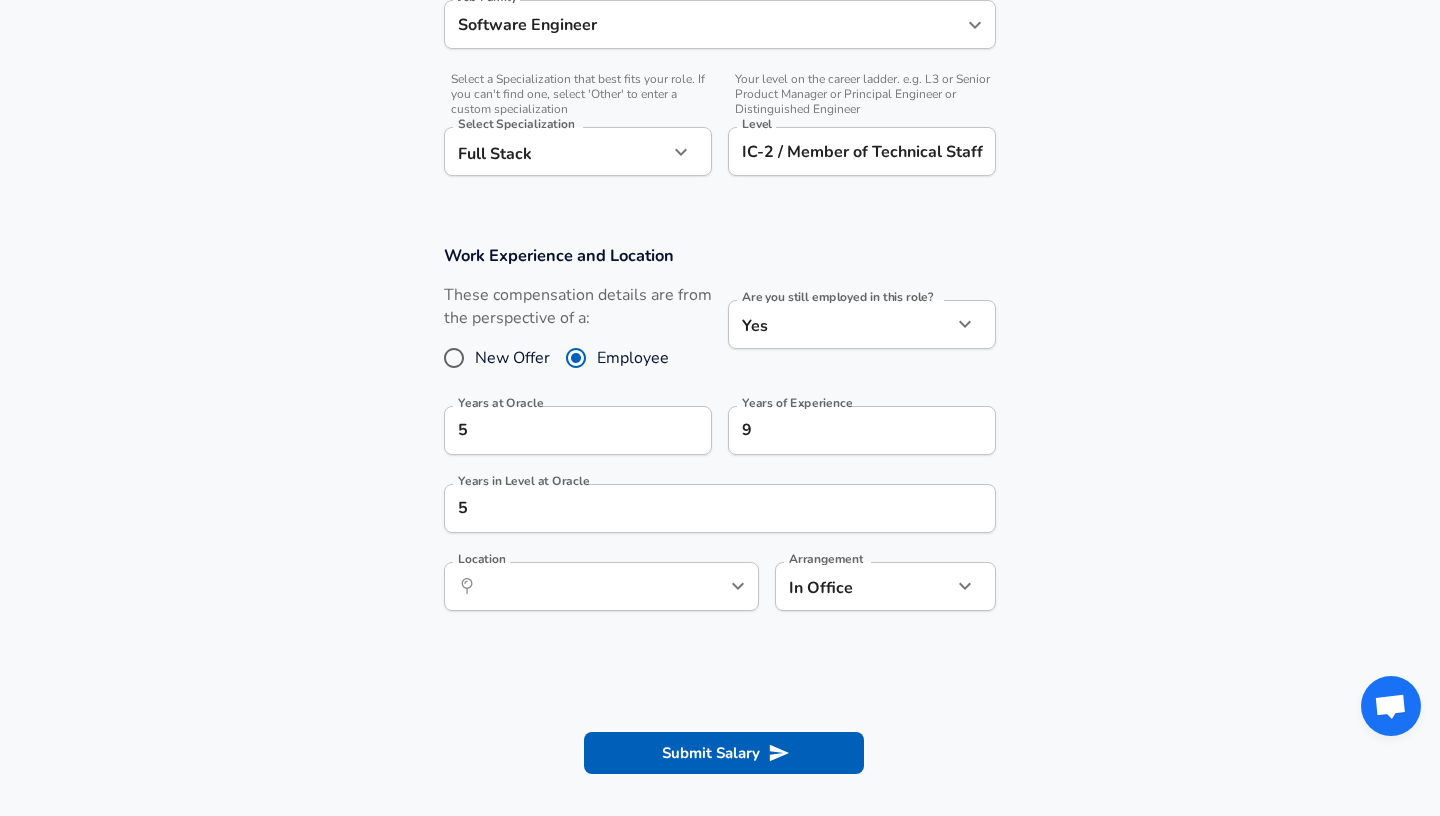 click on "Work Experience and Location These compensation details are from the perspective of a: New Offer Employee Are you still employed in this role? Yes yes Are you still employed in this role? Years at Oracle 5 Years at Oracle Years of Experience 9 Years of Experience Years in Level at Oracle 5 Years in Level at Oracle Location ​ Location Arrangement In Office office Arrangement" at bounding box center (720, 438) 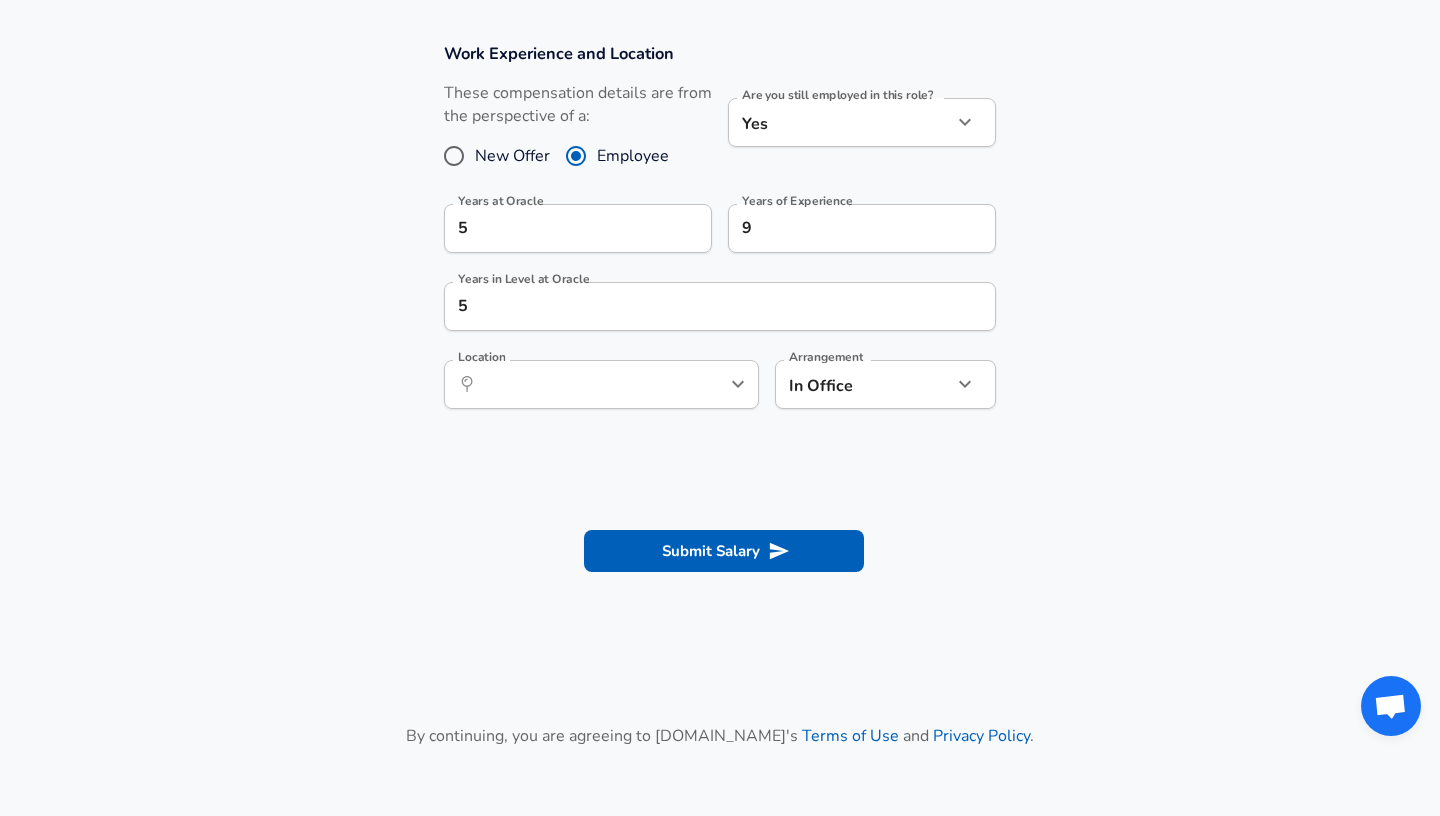 scroll, scrollTop: 857, scrollLeft: 0, axis: vertical 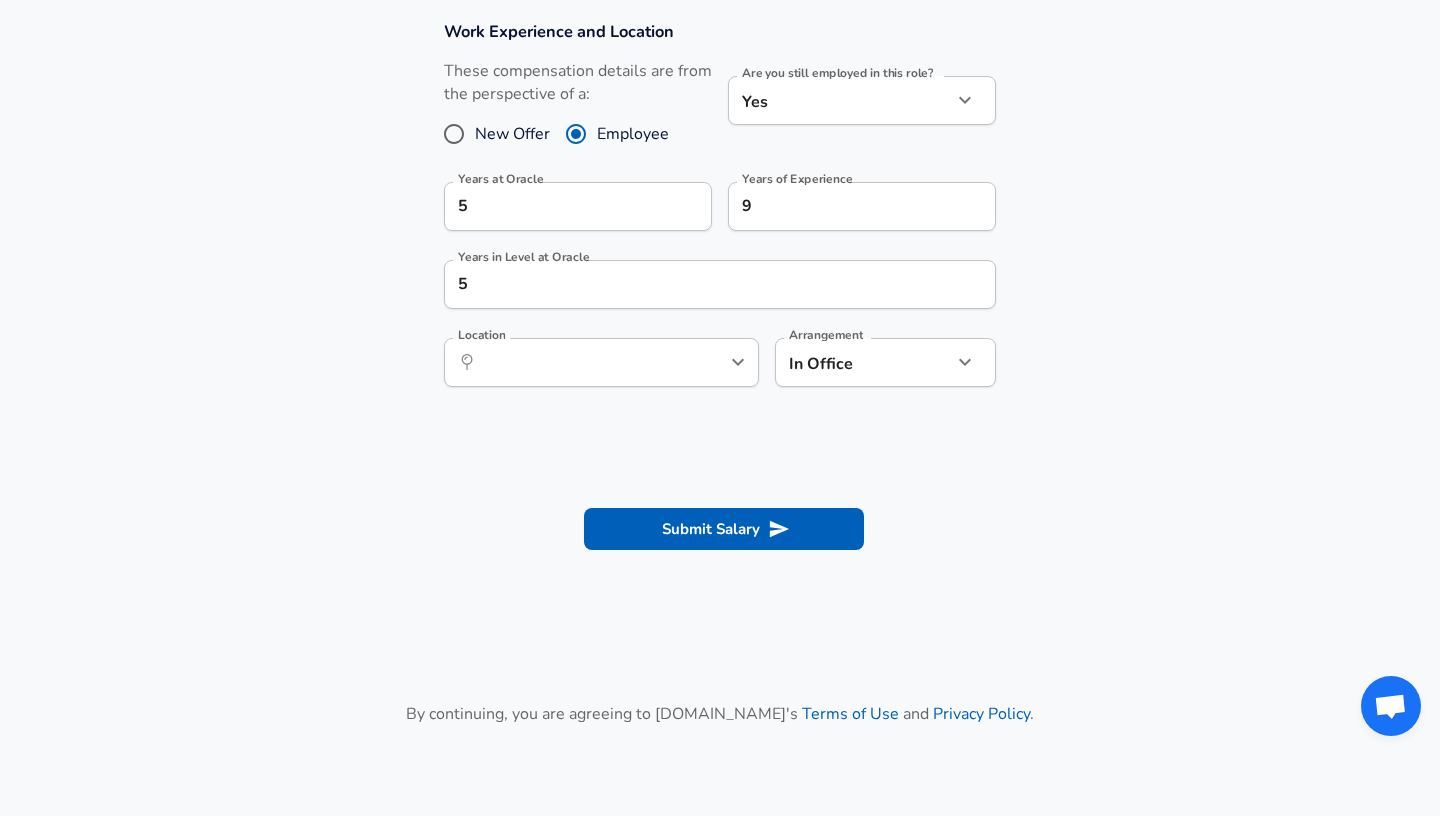 click 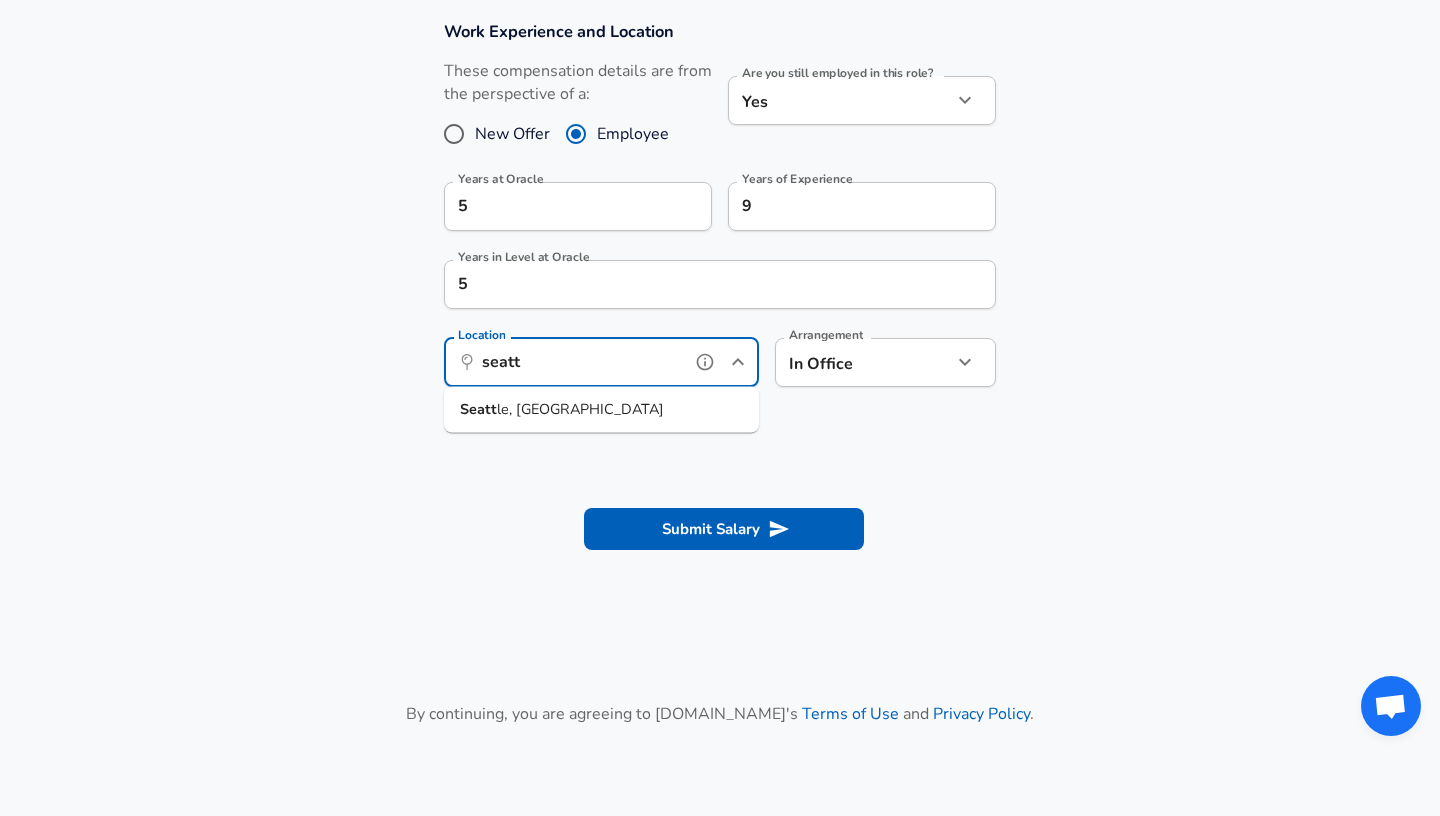 click on "Seatt le, [GEOGRAPHIC_DATA]" at bounding box center (601, 410) 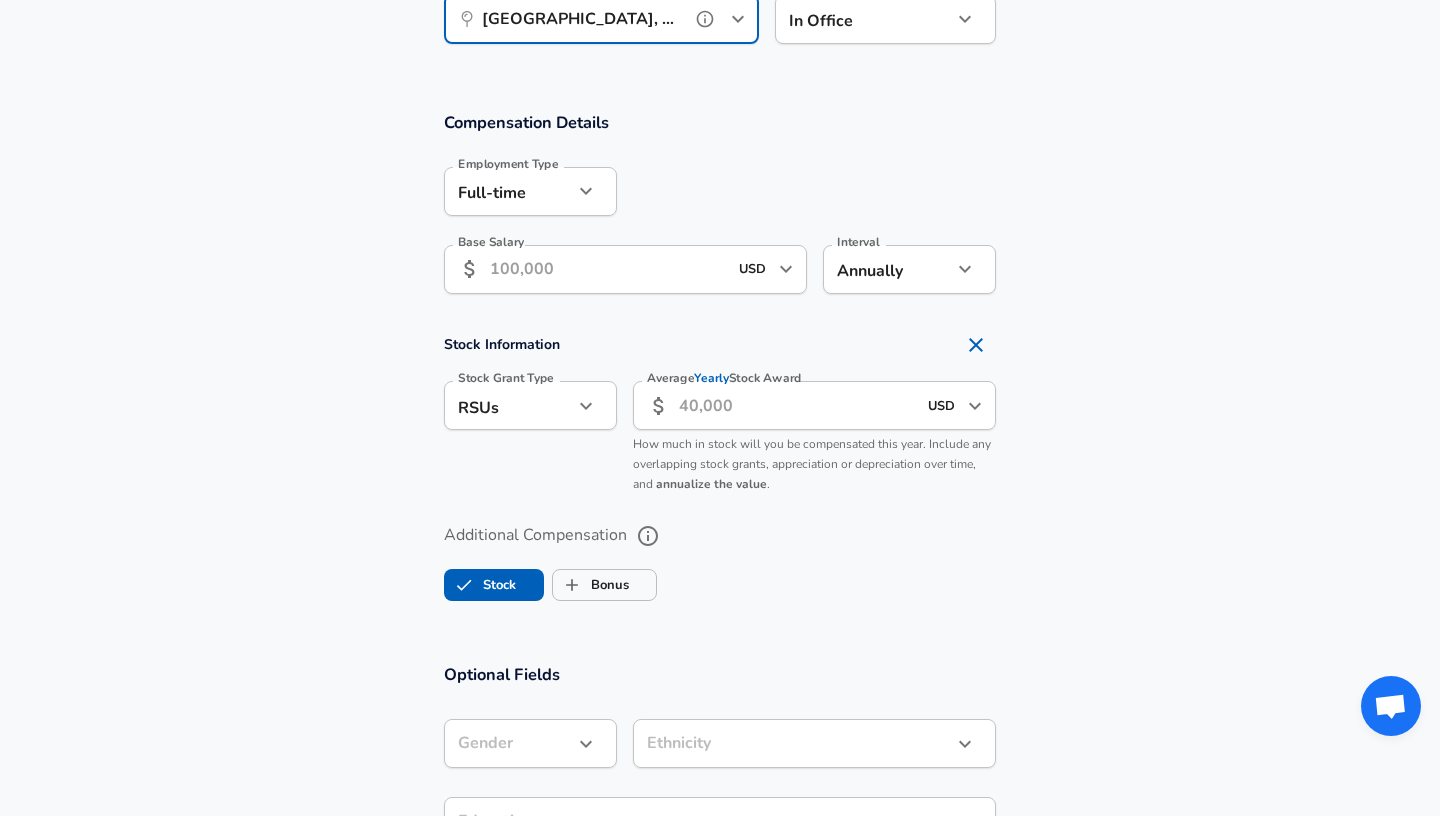 scroll, scrollTop: 1216, scrollLeft: 0, axis: vertical 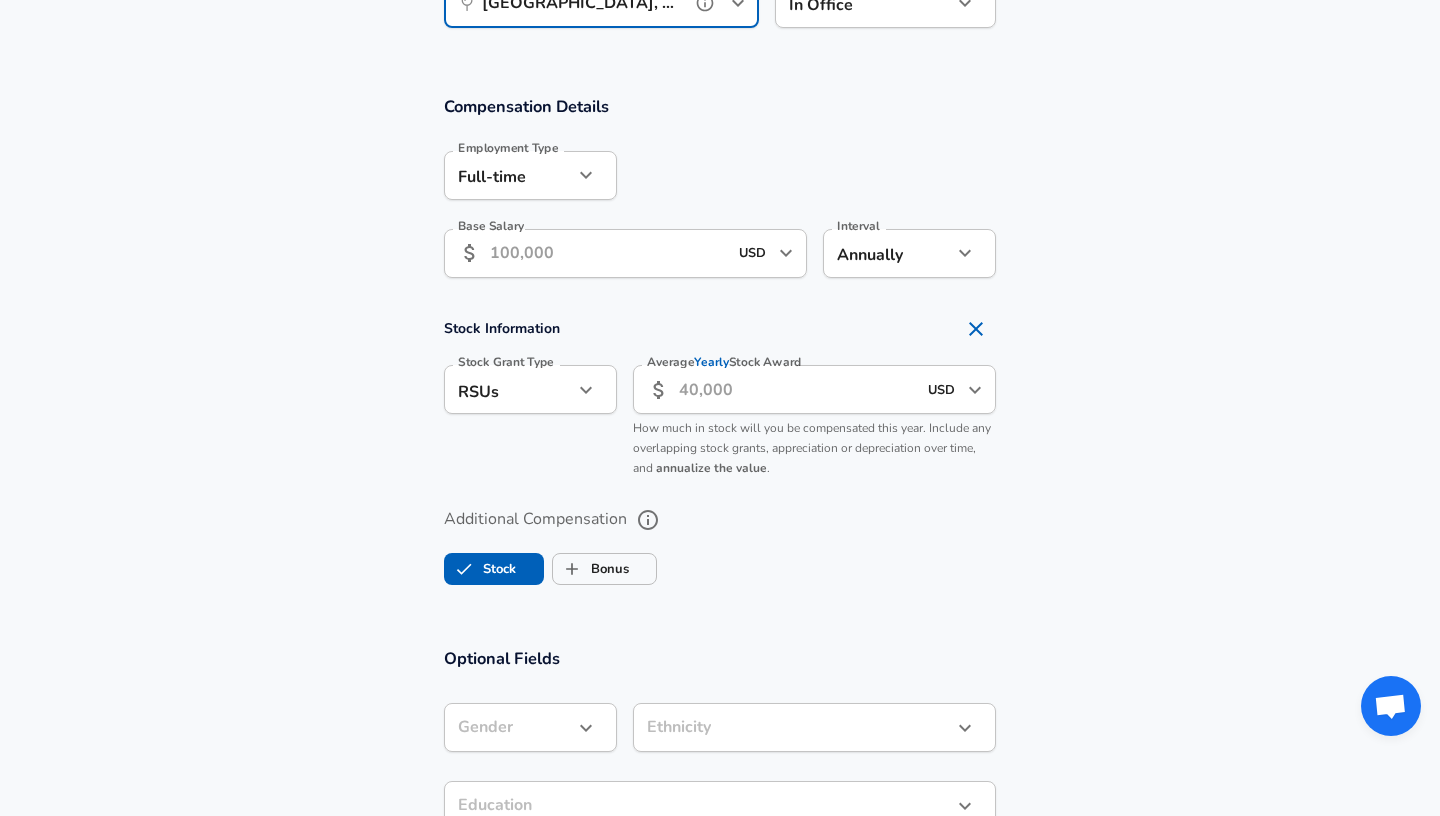 type on "[GEOGRAPHIC_DATA], [GEOGRAPHIC_DATA]" 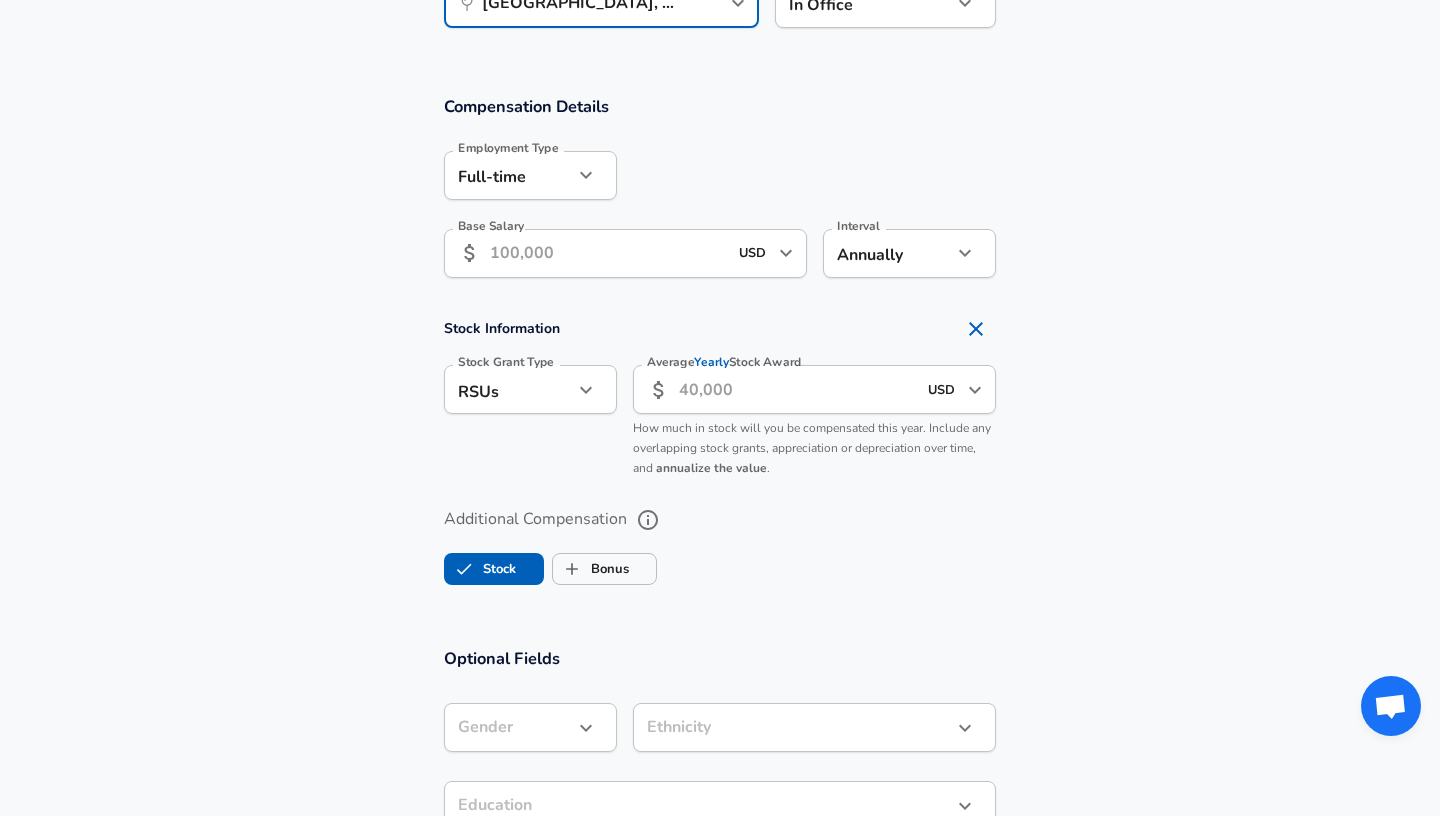 click on "Base Salary" at bounding box center [608, 253] 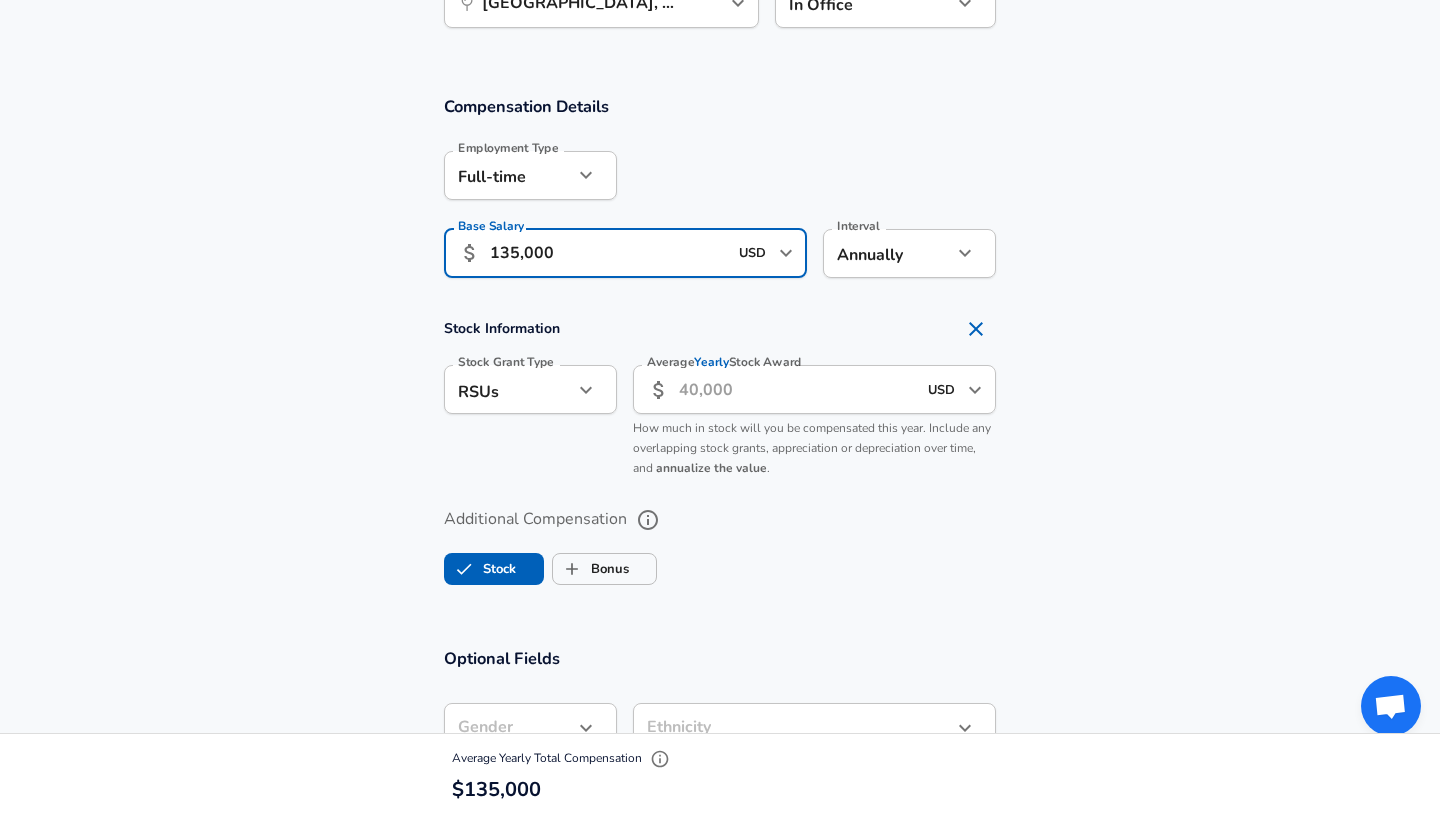 type on "135,000" 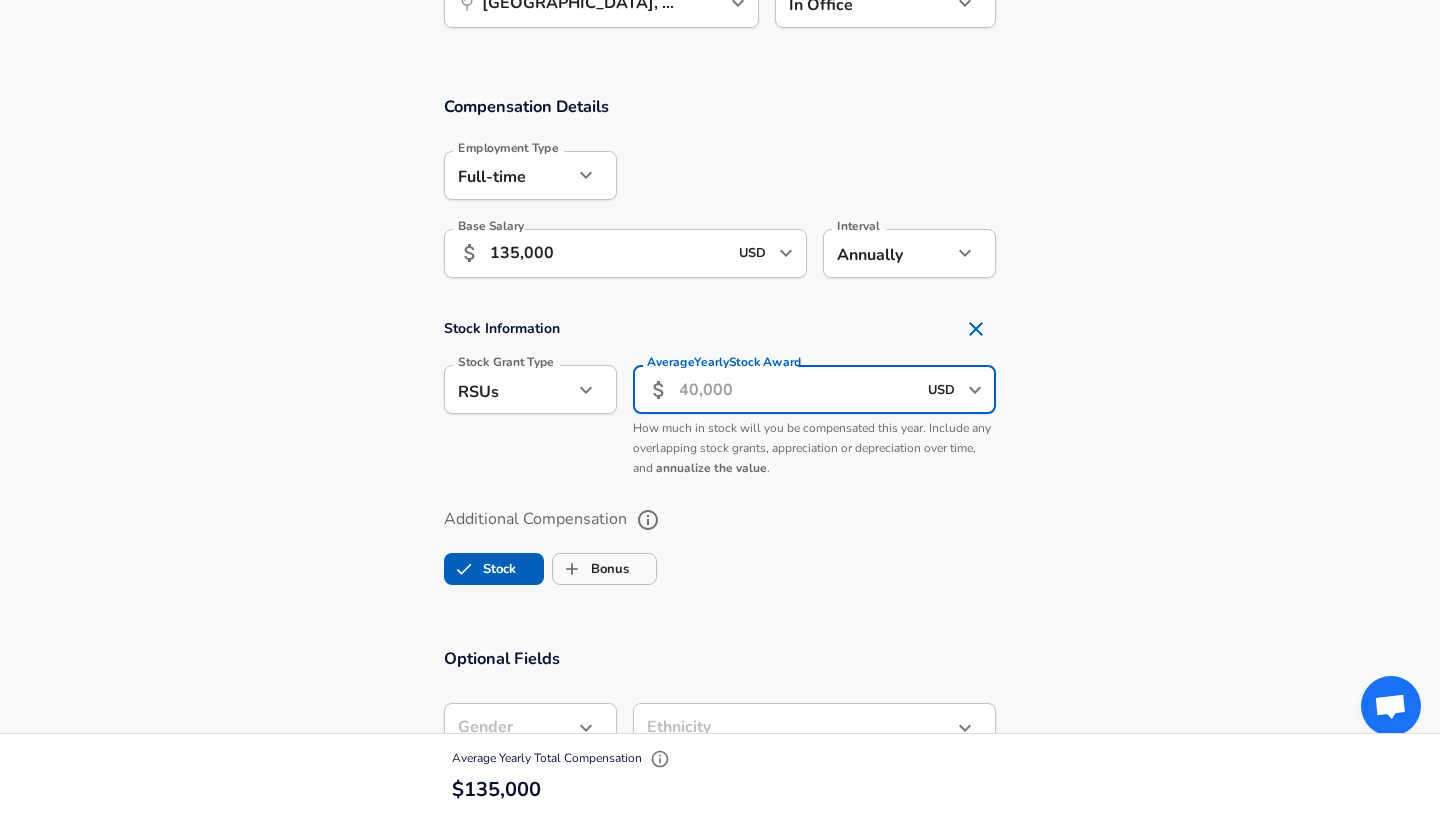 click on "Average  Yearly  Stock Award" at bounding box center [797, 389] 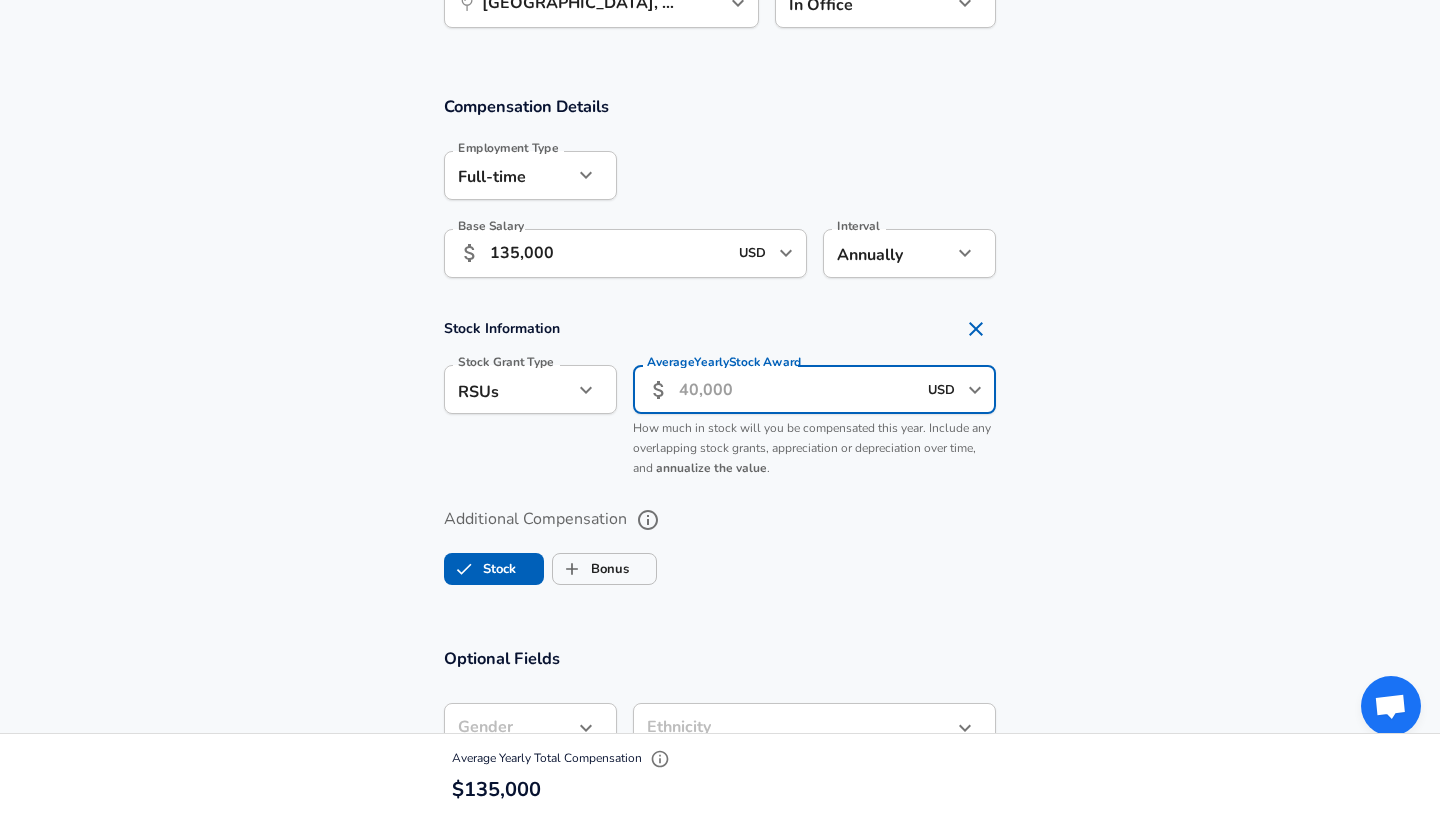 click on "Average  Yearly  Stock Award" at bounding box center [797, 389] 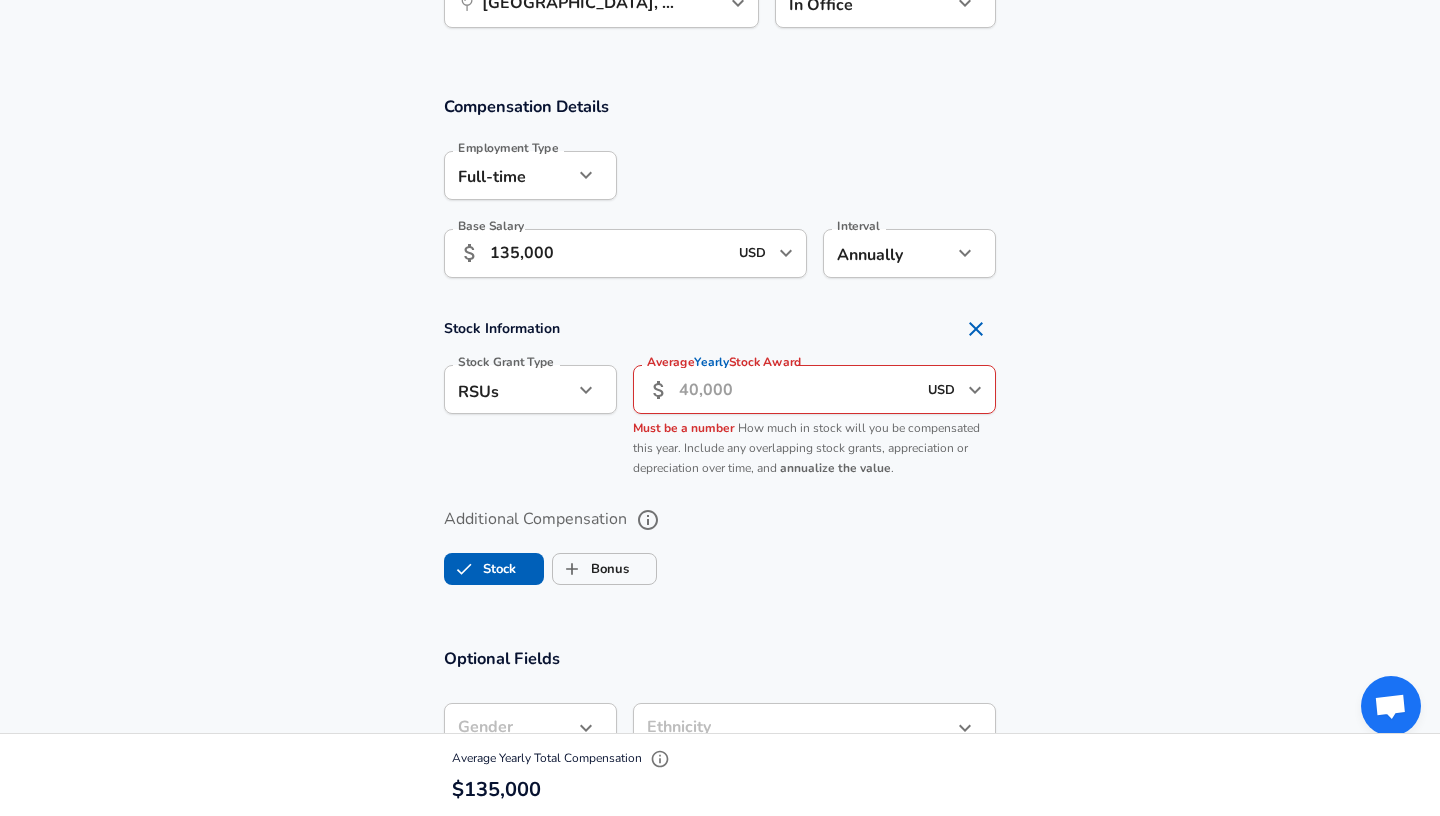 click on "Stock Information  Stock Grant Type RSUs stock Stock Grant Type Average  Yearly  Stock Award ​ USD ​ Average  Yearly  Stock Award Must be a number   How much in stock will you be compensated this year. Include any overlapping stock grants, appreciation or depreciation over time, and   annualize the value ." at bounding box center [720, 398] 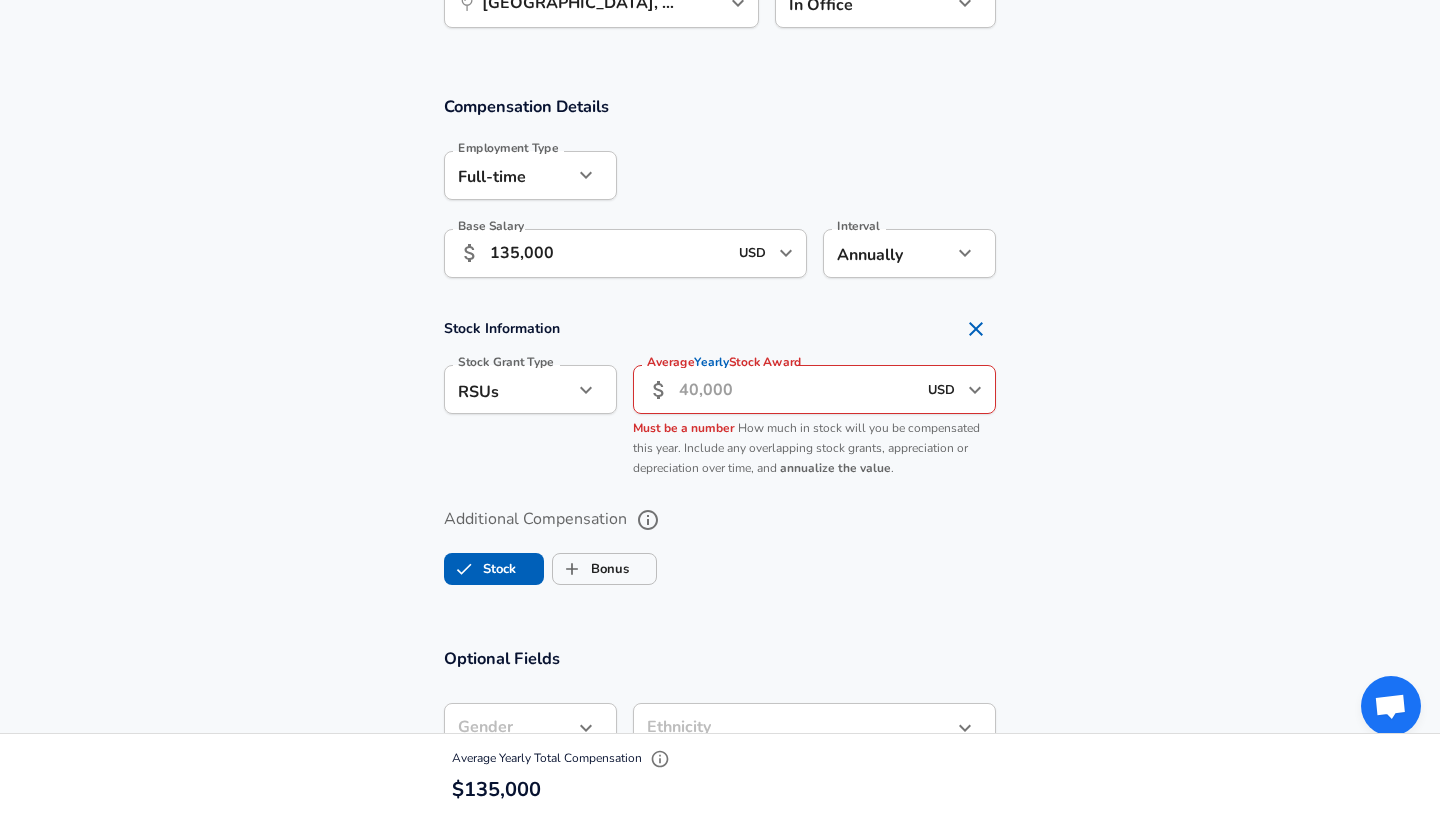 click on "​ USD ​ Average  Yearly  Stock Award" at bounding box center (814, 389) 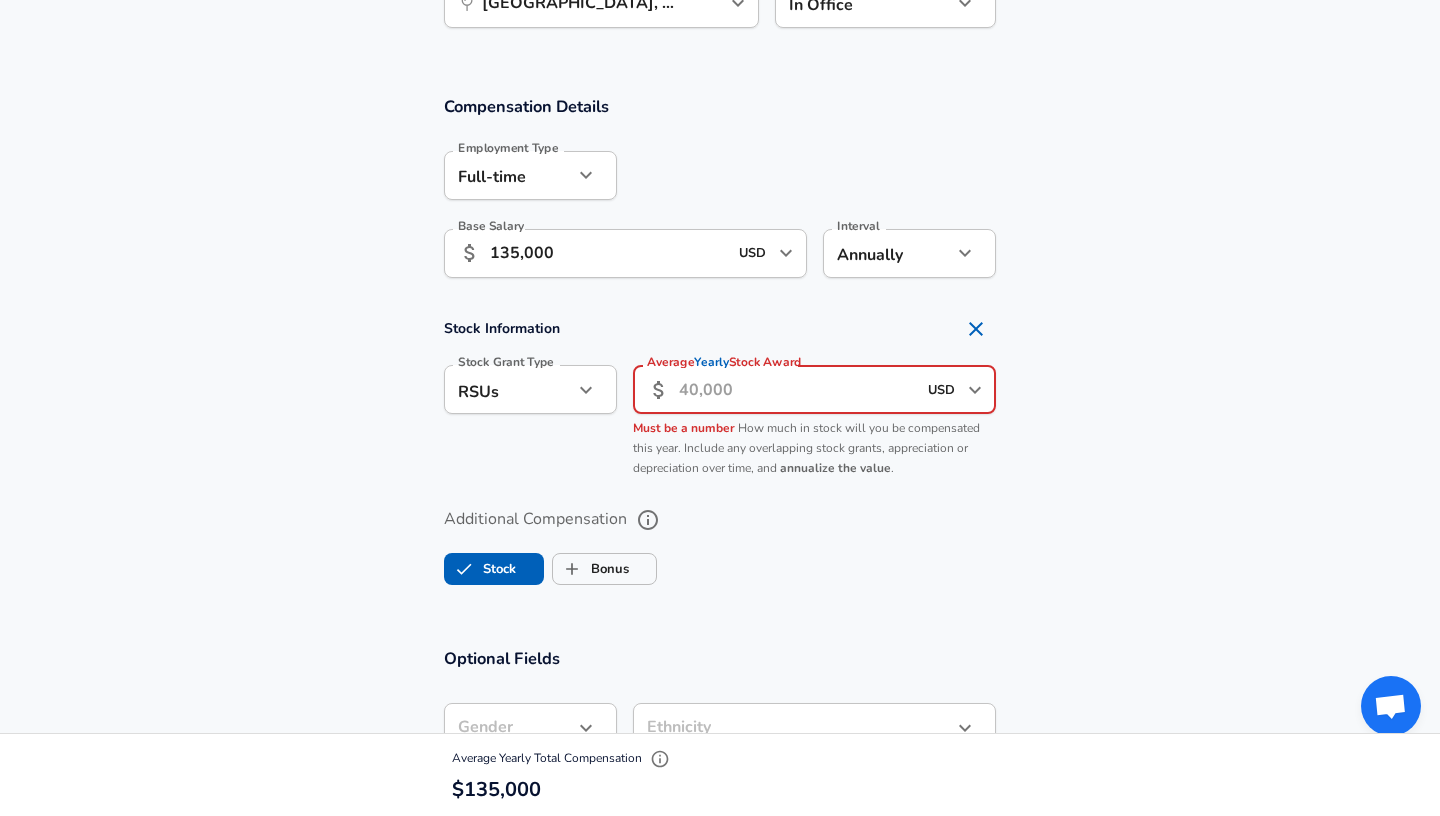 click on "Average  Yearly  Stock Award" at bounding box center [797, 389] 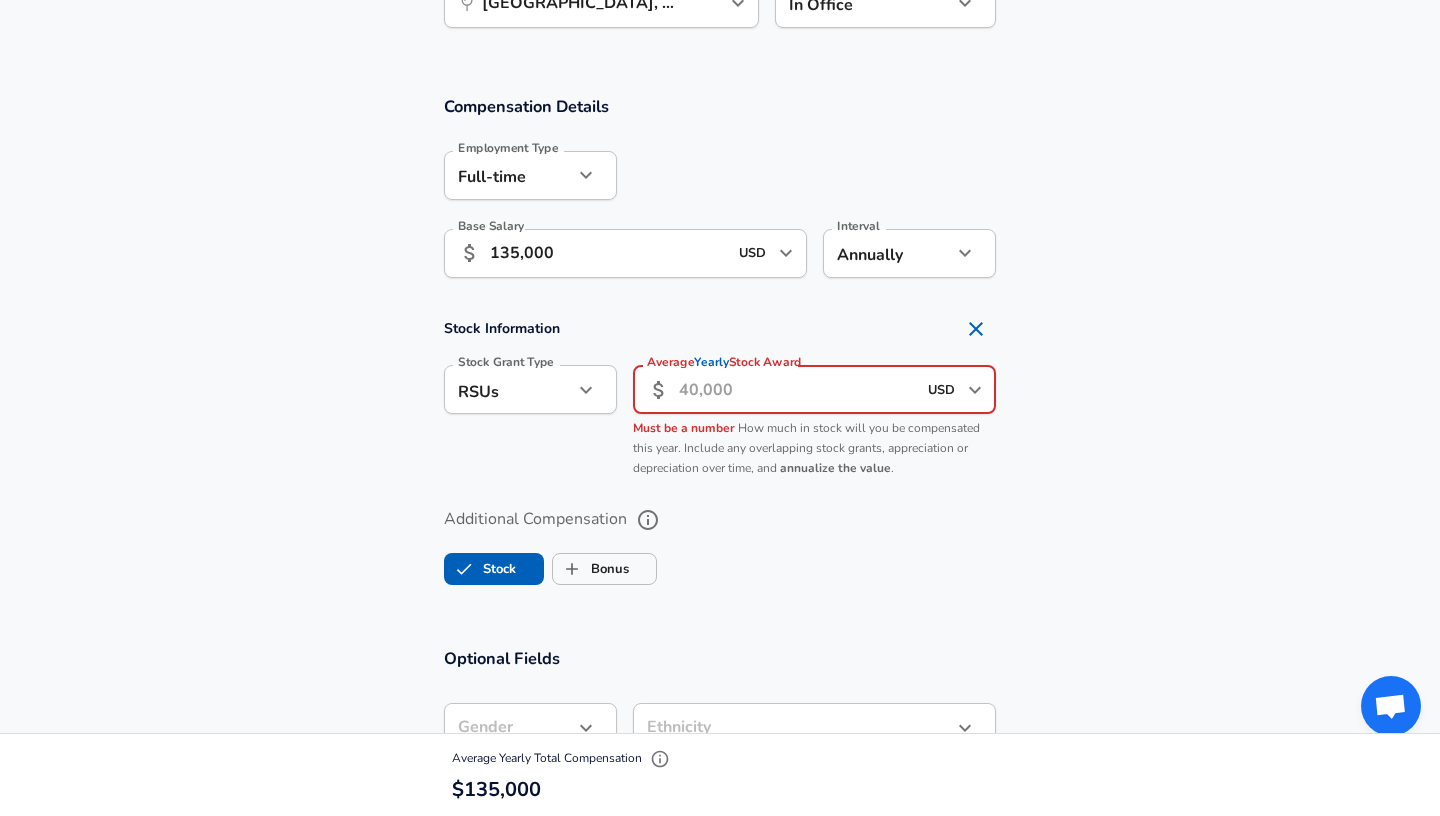 click on "annualize the value" at bounding box center (835, 468) 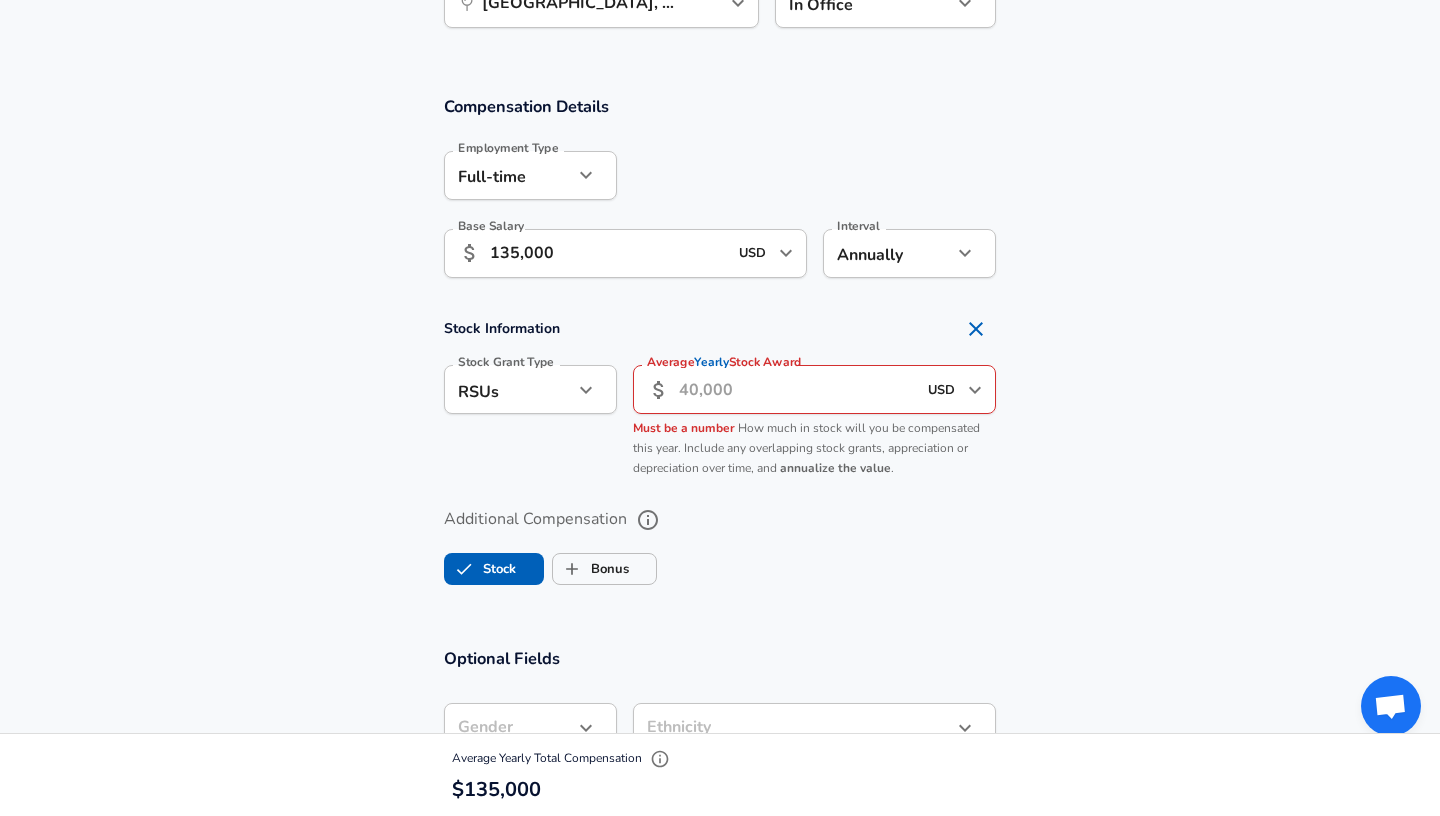 click on "annualize the value" at bounding box center [835, 468] 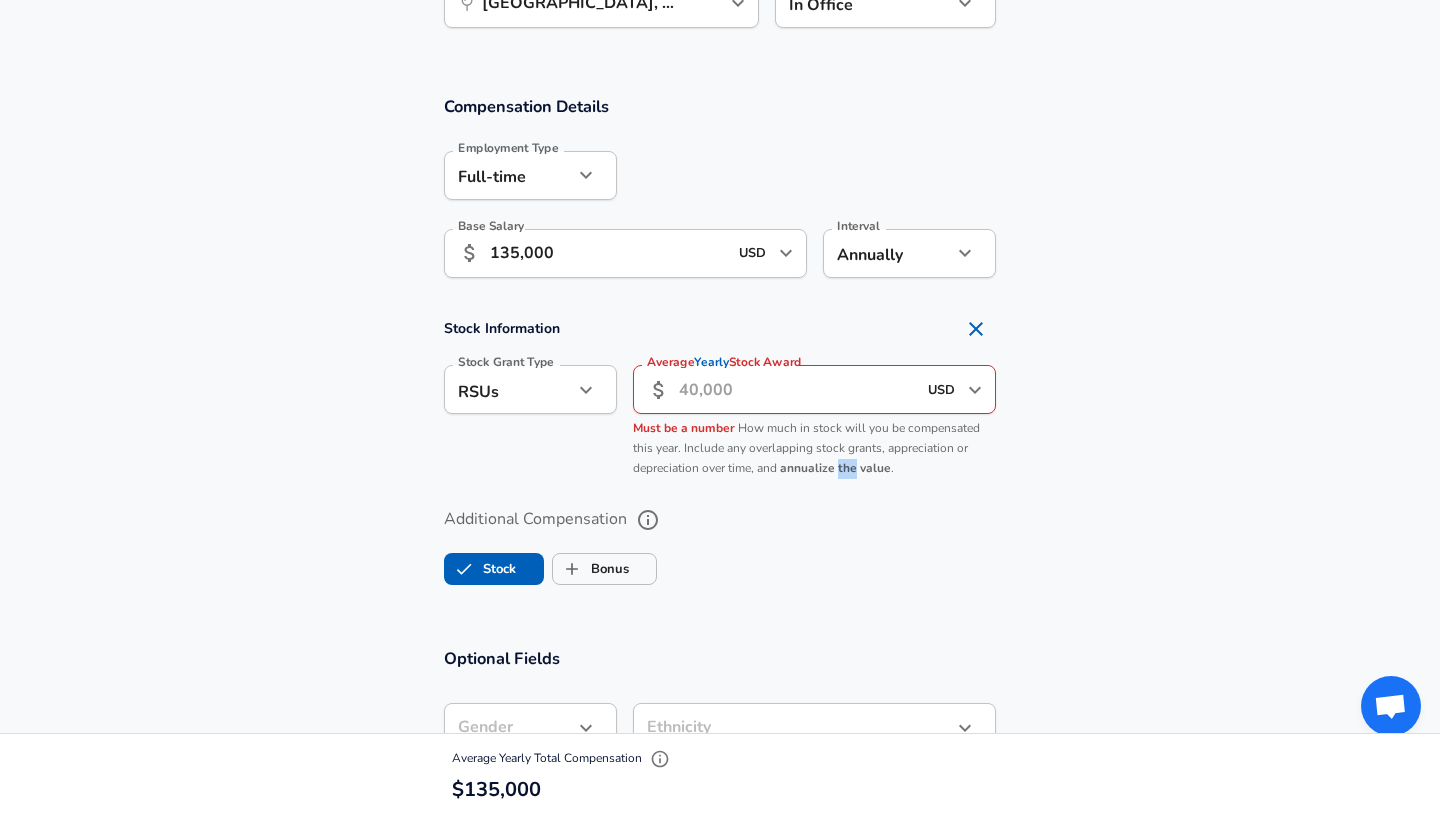 click on "How much in stock will you be compensated this year. Include any overlapping stock grants, appreciation or depreciation over time, and   annualize the value ." at bounding box center (806, 448) 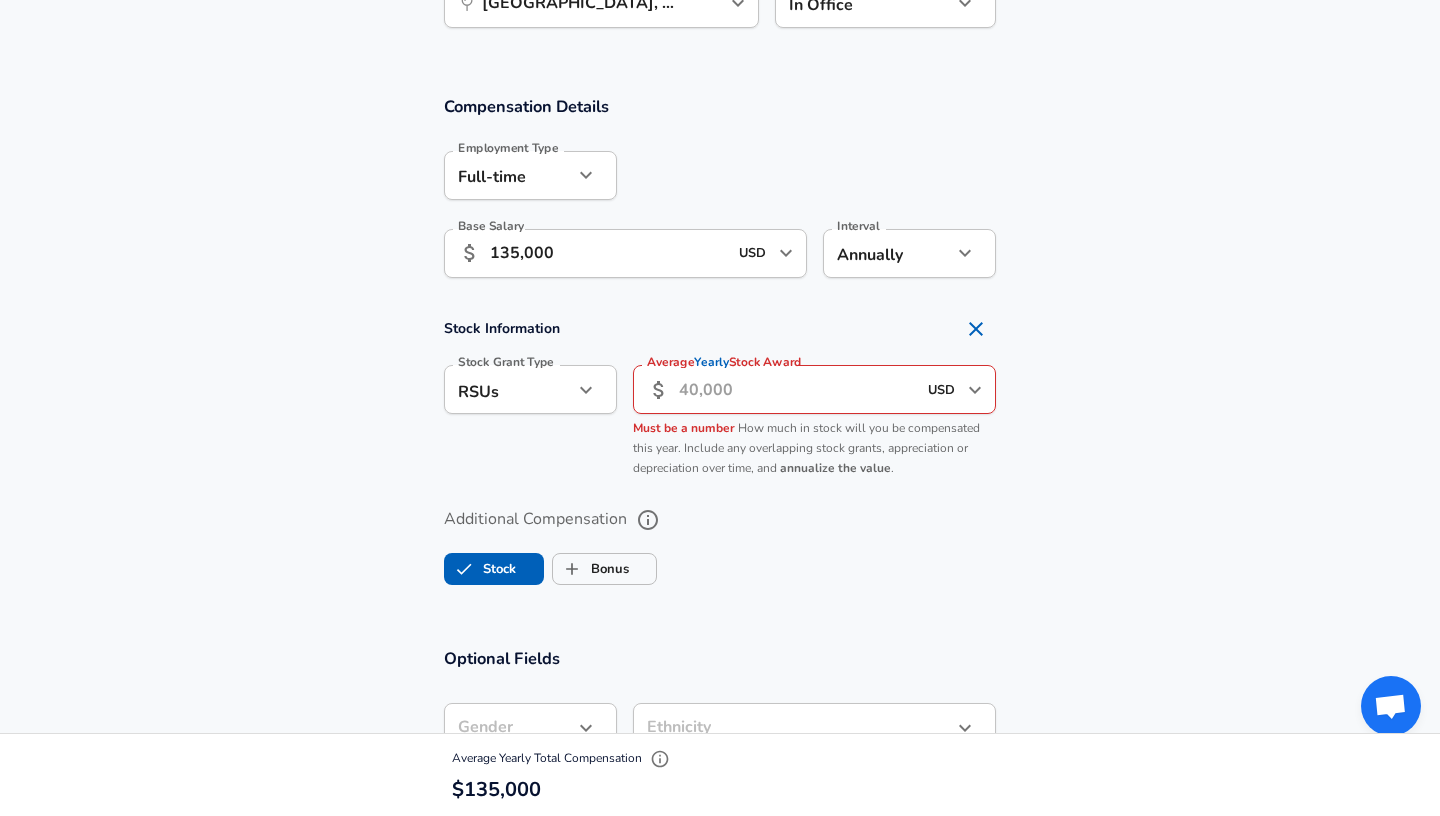 click on "How much in stock will you be compensated this year. Include any overlapping stock grants, appreciation or depreciation over time, and   annualize the value ." at bounding box center (806, 448) 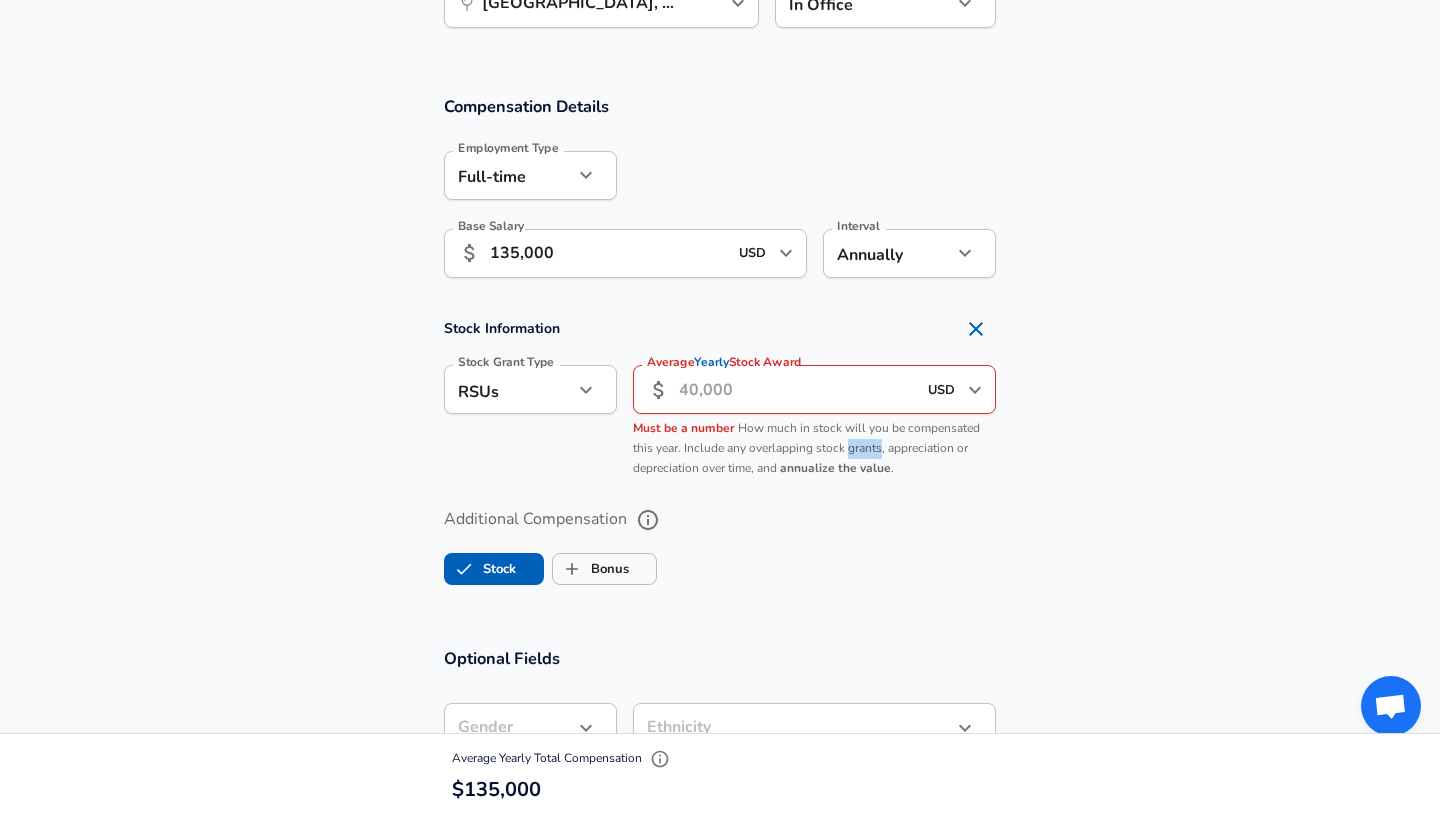 click on "How much in stock will you be compensated this year. Include any overlapping stock grants, appreciation or depreciation over time, and   annualize the value ." at bounding box center [806, 448] 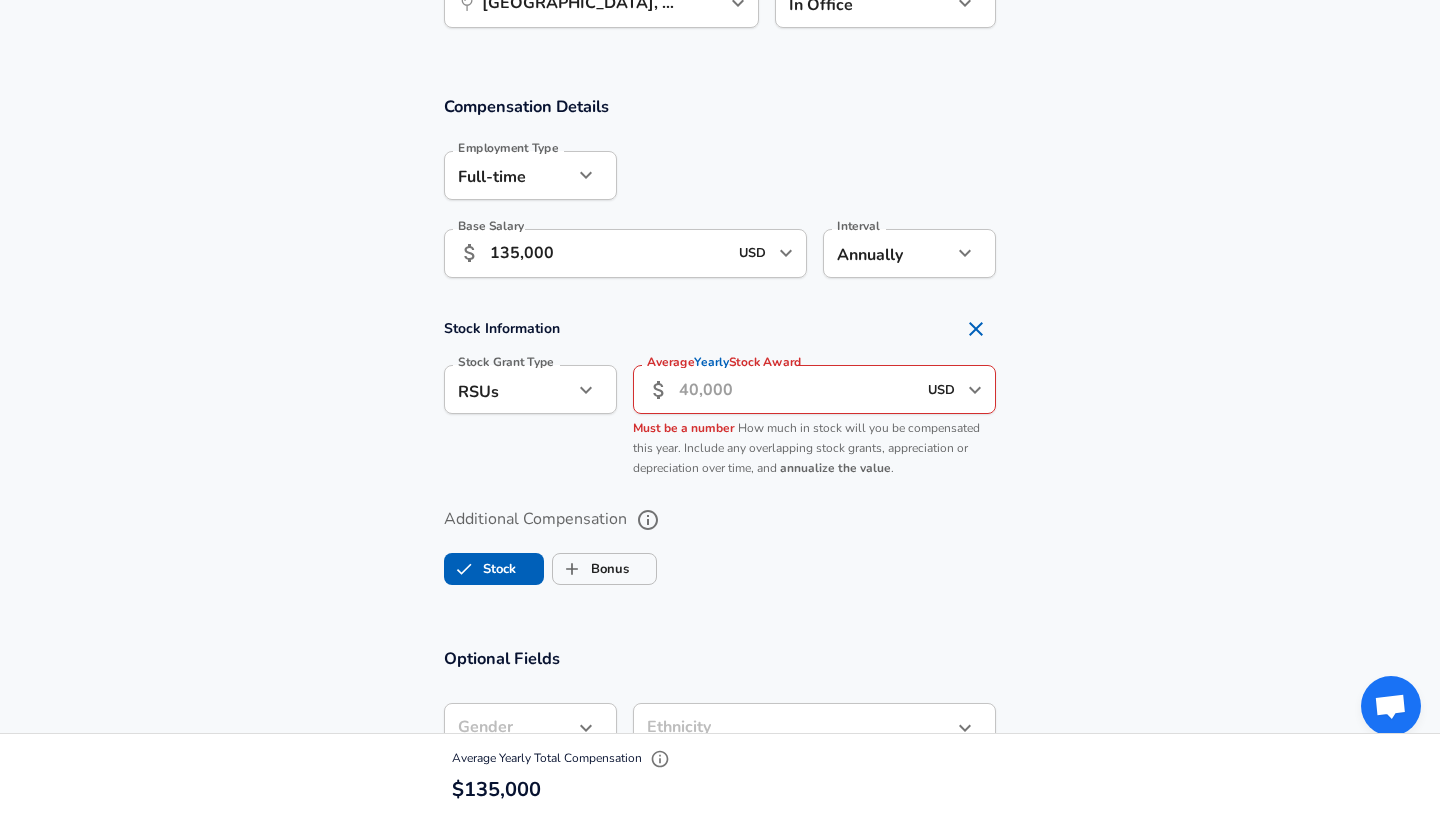 click on "How much in stock will you be compensated this year. Include any overlapping stock grants, appreciation or depreciation over time, and   annualize the value ." at bounding box center [806, 448] 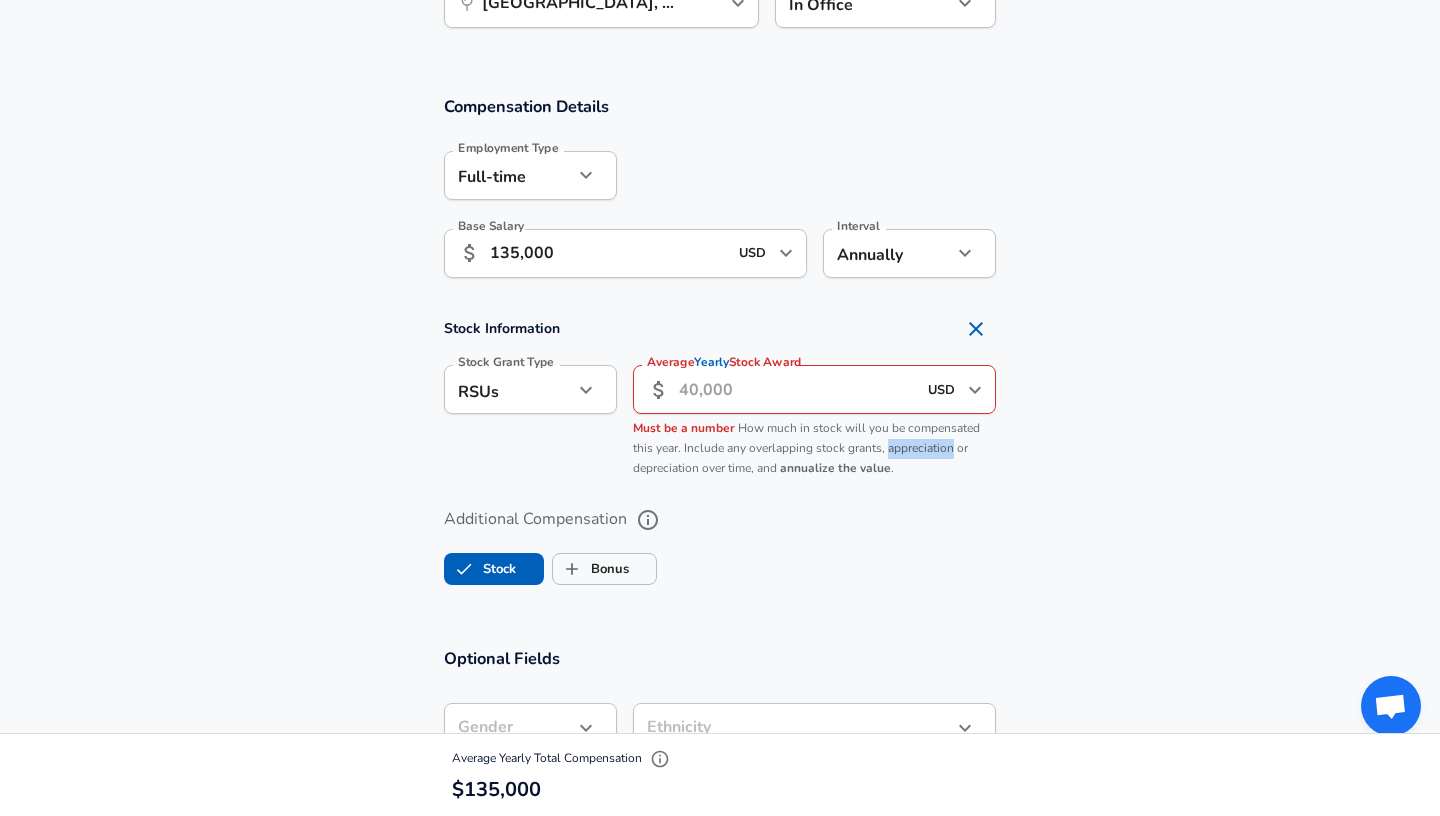 click on "How much in stock will you be compensated this year. Include any overlapping stock grants, appreciation or depreciation over time, and   annualize the value ." at bounding box center [806, 448] 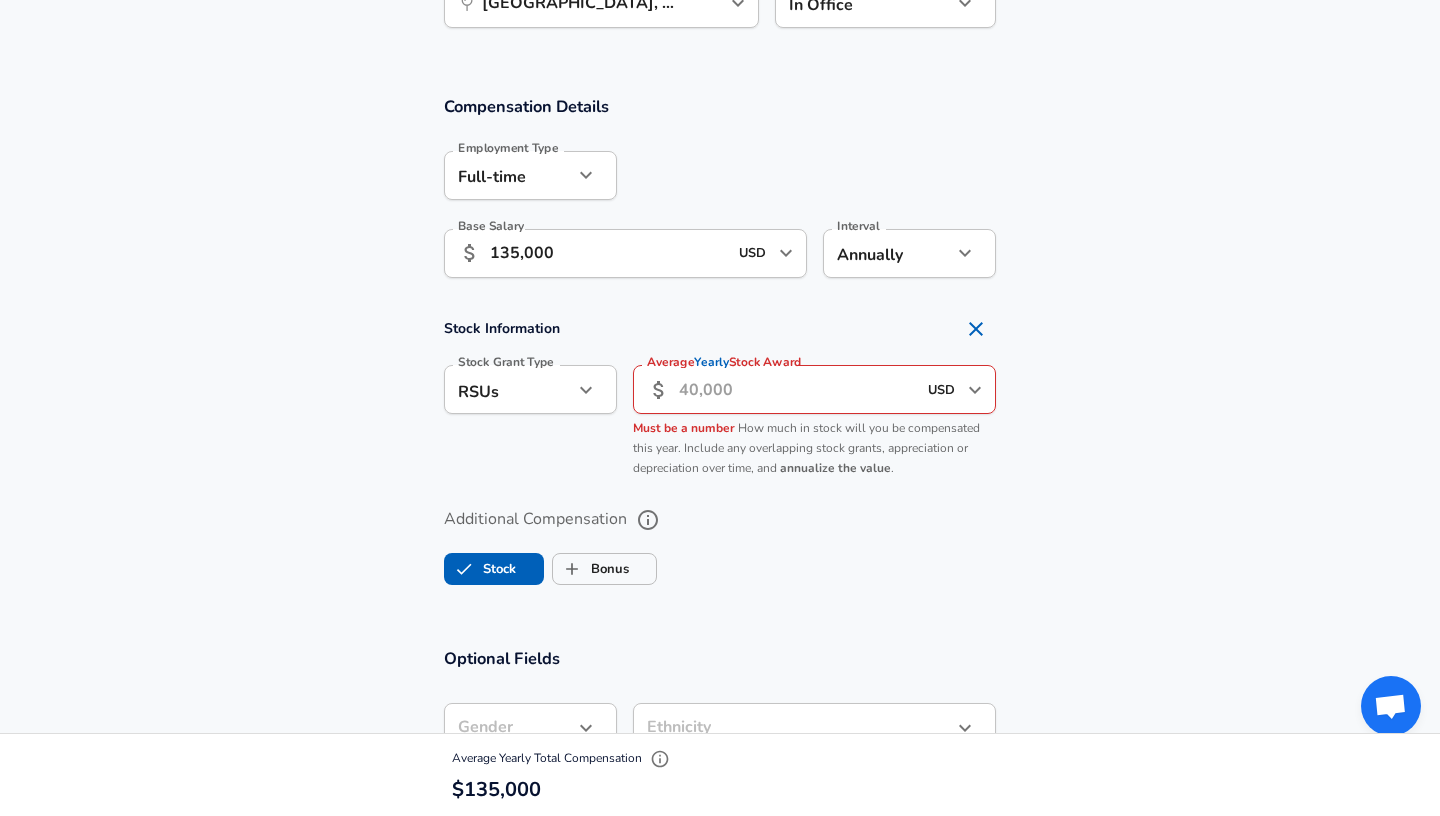 click on "How much in stock will you be compensated this year. Include any overlapping stock grants, appreciation or depreciation over time, and   annualize the value ." at bounding box center [806, 448] 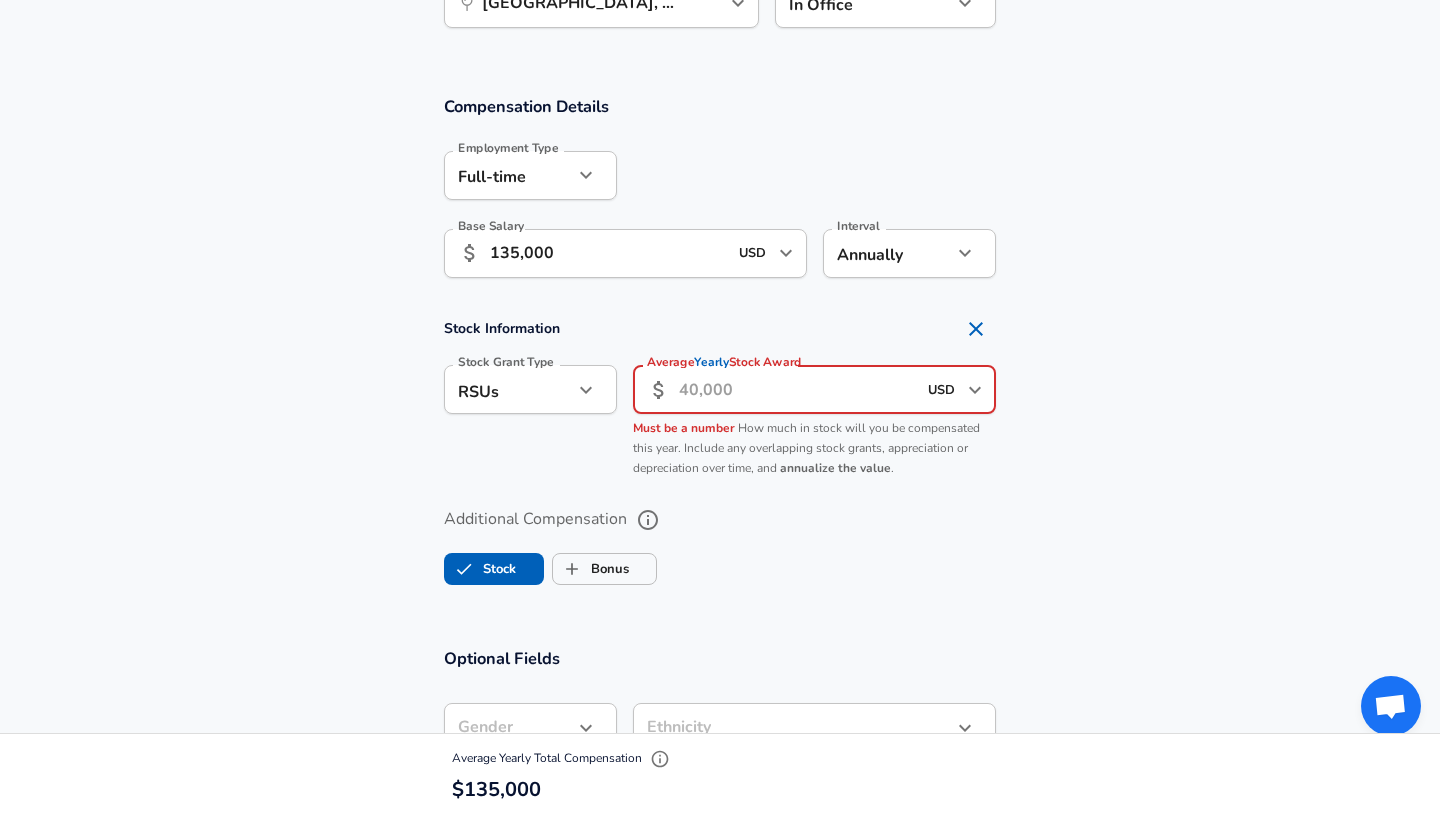 click on "Average  Yearly  Stock Award" at bounding box center (797, 389) 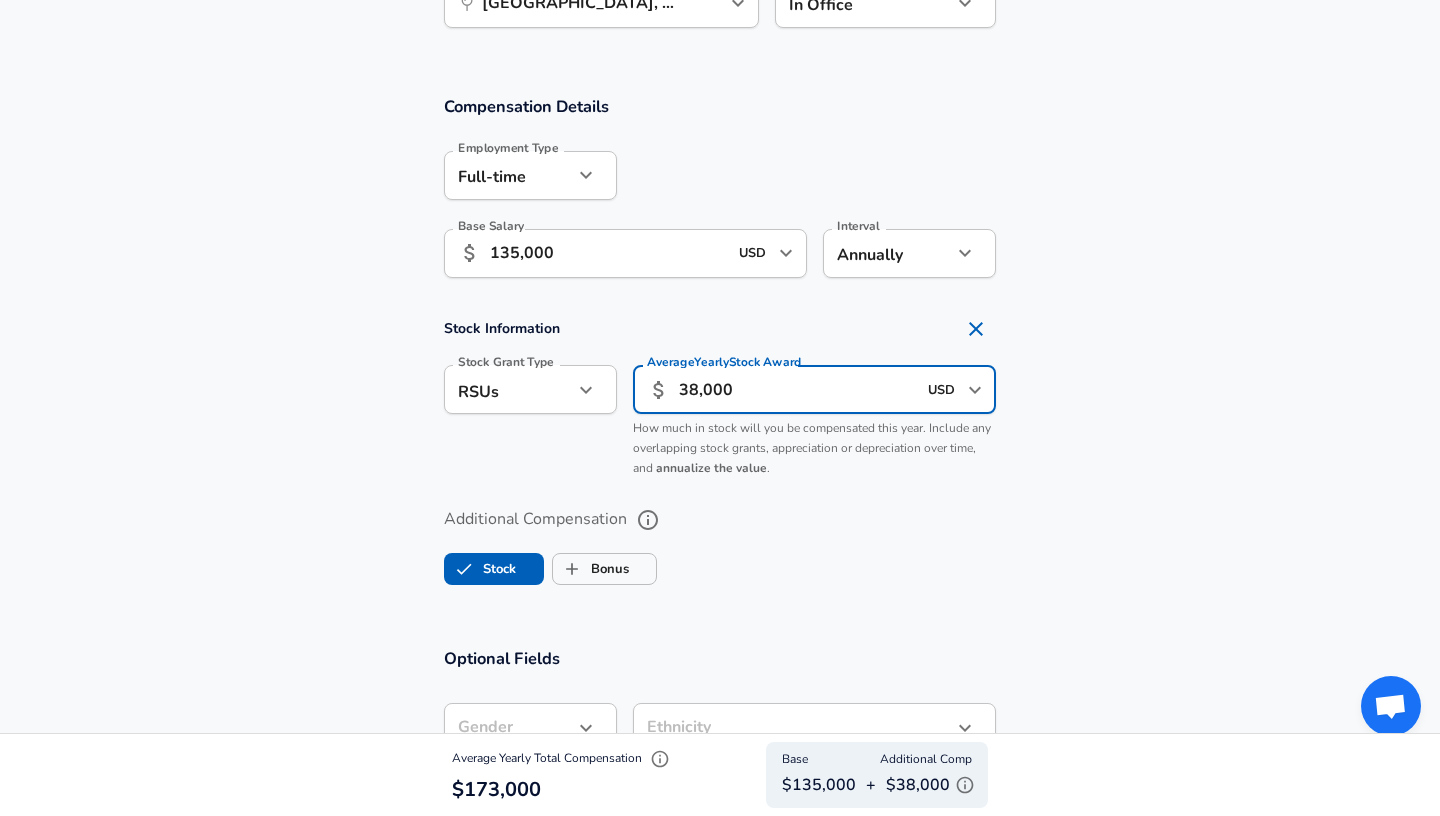 type on "38,000" 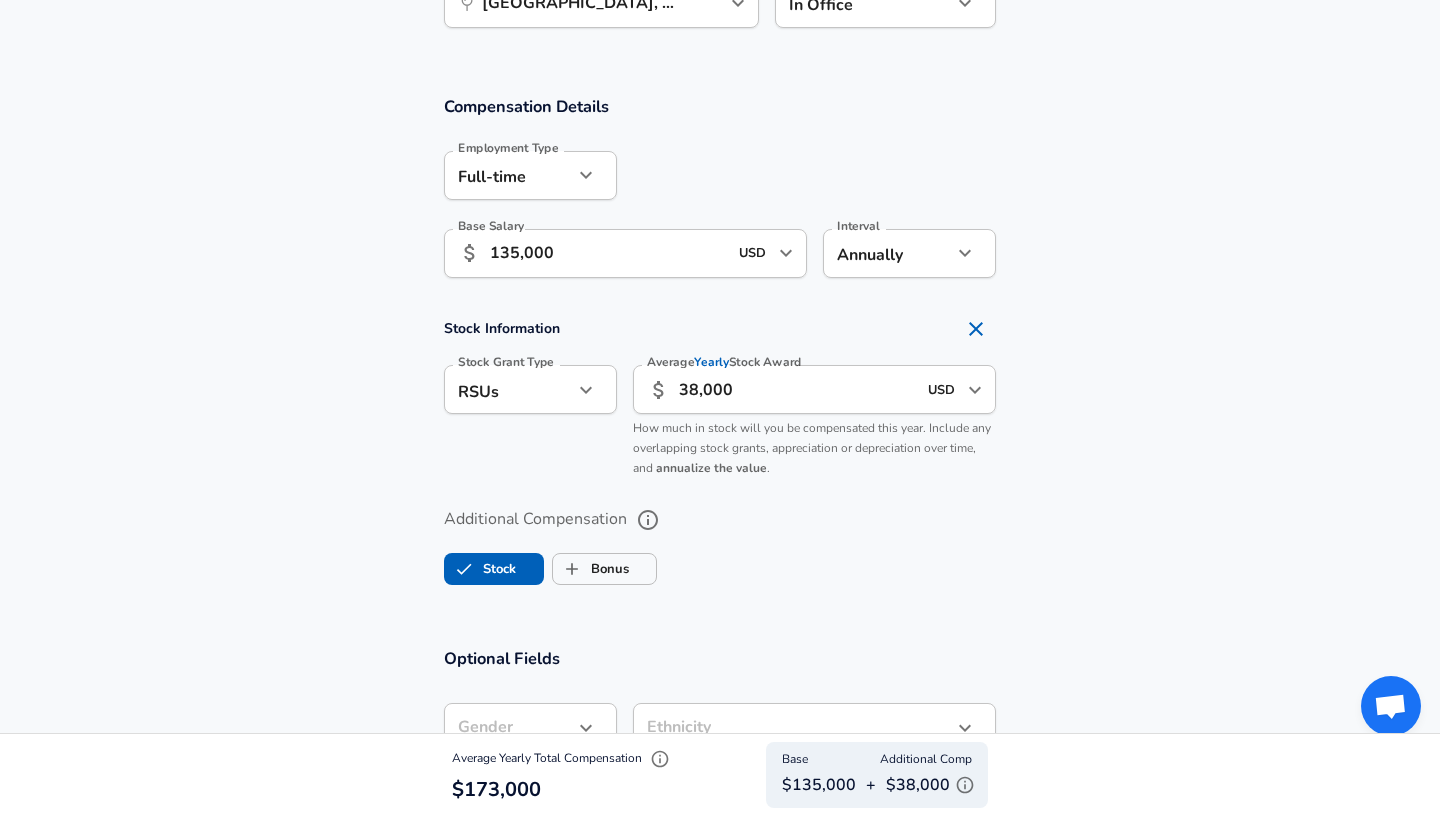 click on "annualize the value" at bounding box center [711, 468] 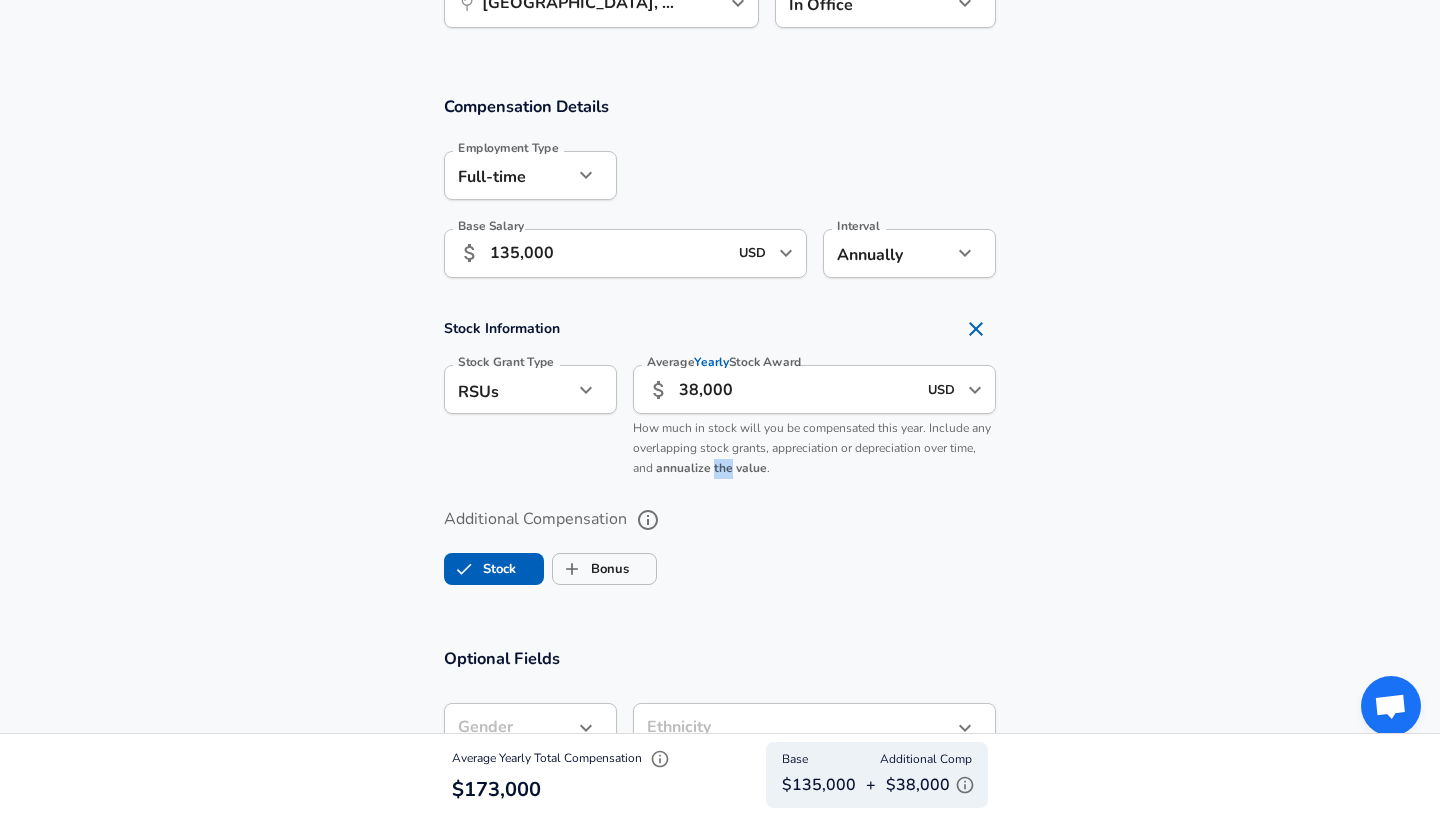 click on "annualize the value" at bounding box center [711, 468] 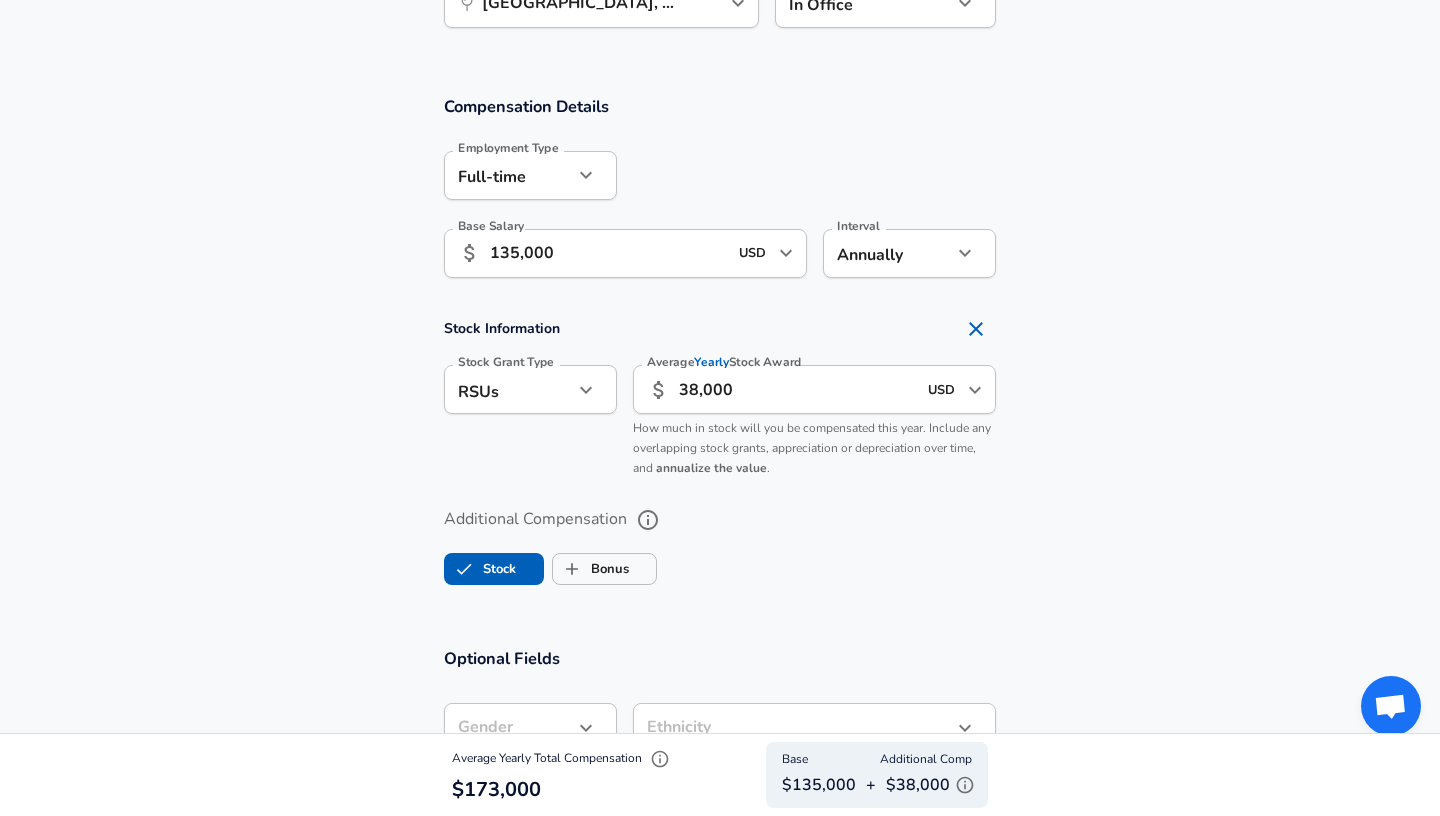 click on "How much in stock will you be compensated this year. Include any overlapping stock grants, appreciation or depreciation over time, and   annualize the value ." at bounding box center (812, 448) 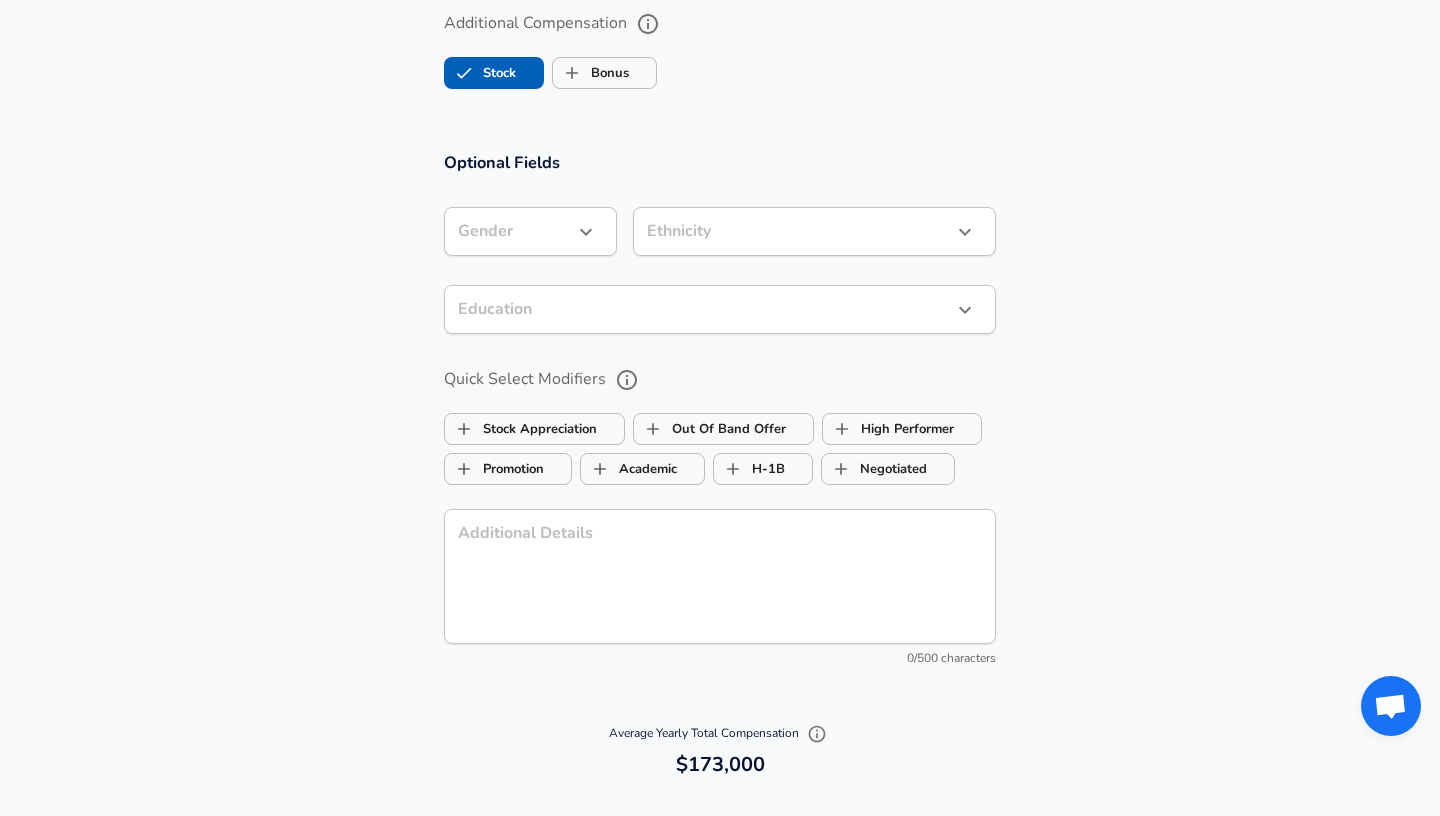 scroll, scrollTop: 1723, scrollLeft: 0, axis: vertical 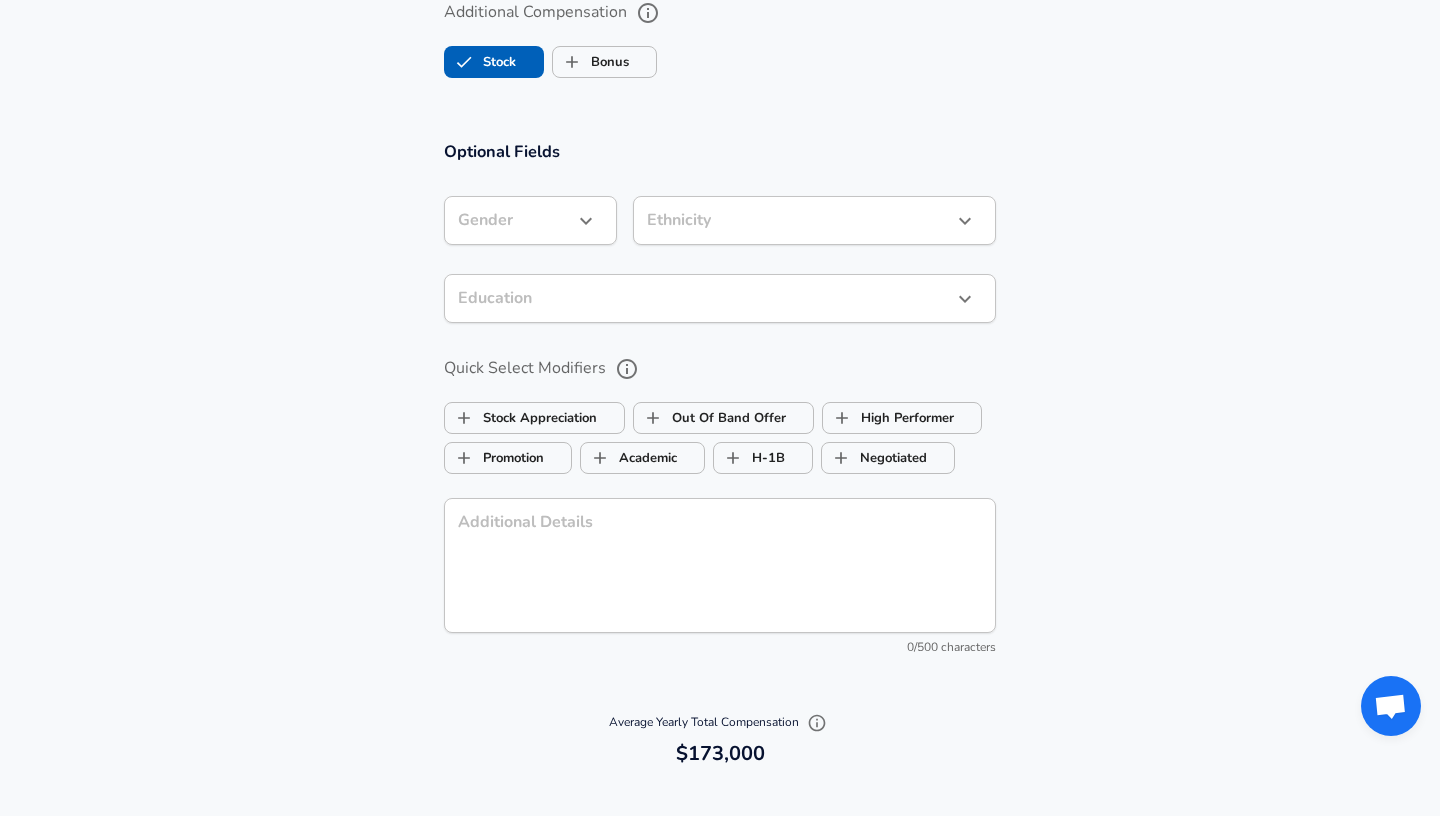 click on "Optional Fields Gender ​ Gender Ethnicity ​ Ethnicity Education ​ Education Quick Select Modifiers   Stock Appreciation Out Of Band Offer High Performer Promotion Academic H-1B Negotiated Additional Details x Additional Details 0 /500 characters Email Address [PERSON_NAME][EMAIL_ADDRESS][DOMAIN_NAME] Email Address   Providing an email allows for editing or removal of your submission. We may also reach out if we have any questions. Your email will not be published." at bounding box center (720, 408) 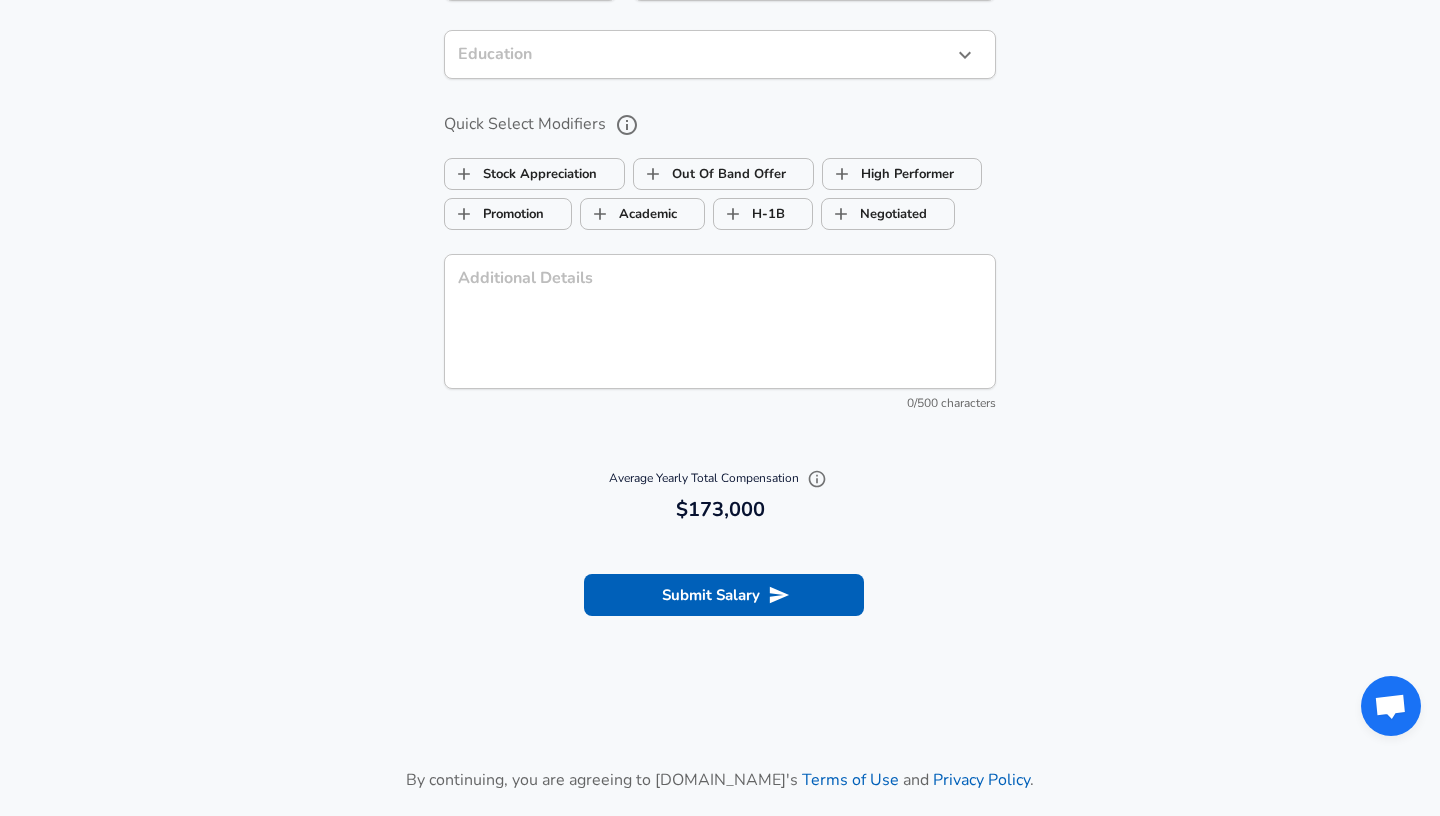 scroll, scrollTop: 1968, scrollLeft: 0, axis: vertical 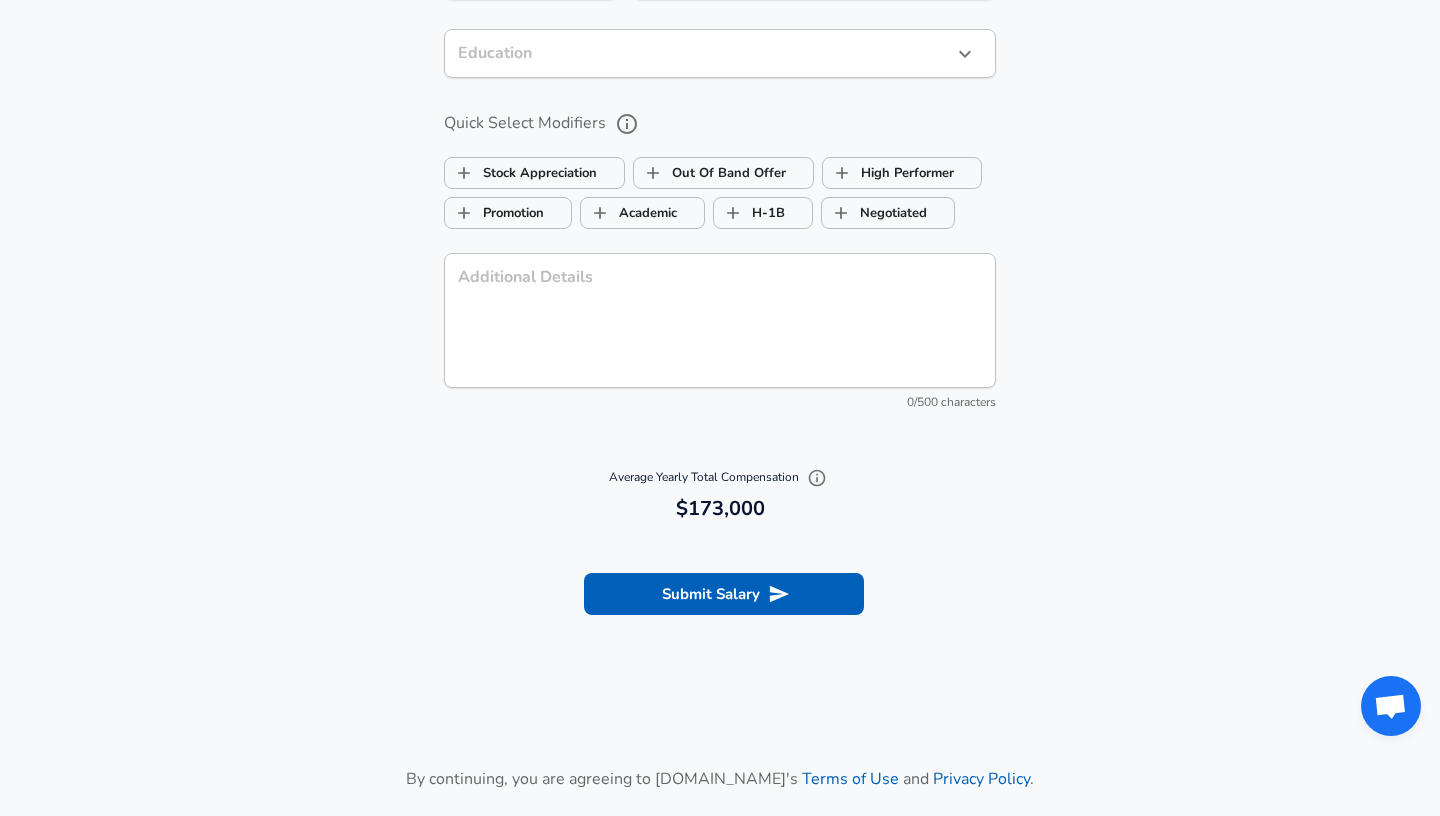 click on "Average Yearly Total Compensation   173,000 $173,000" at bounding box center (720, 494) 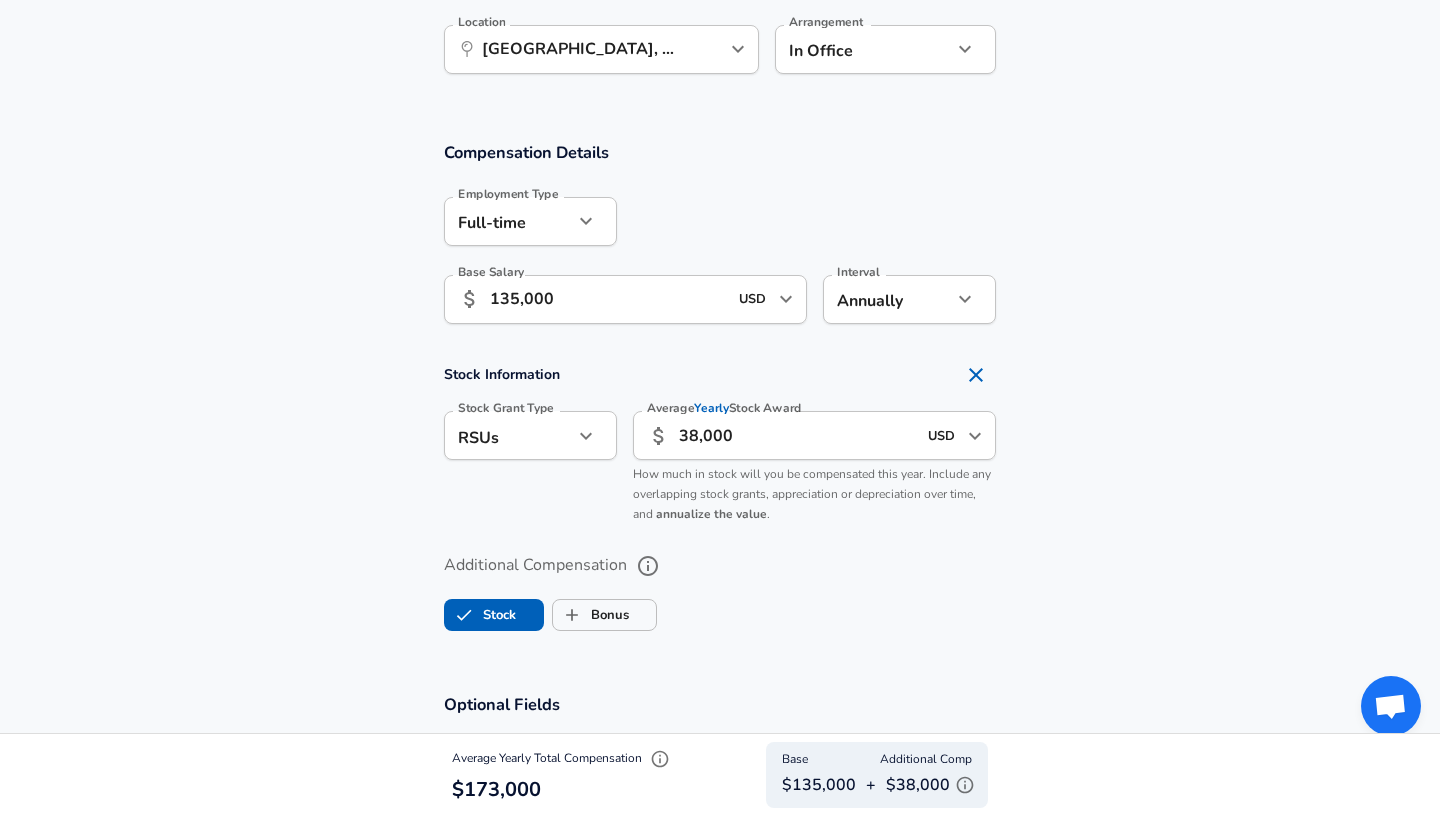 scroll, scrollTop: 1167, scrollLeft: 0, axis: vertical 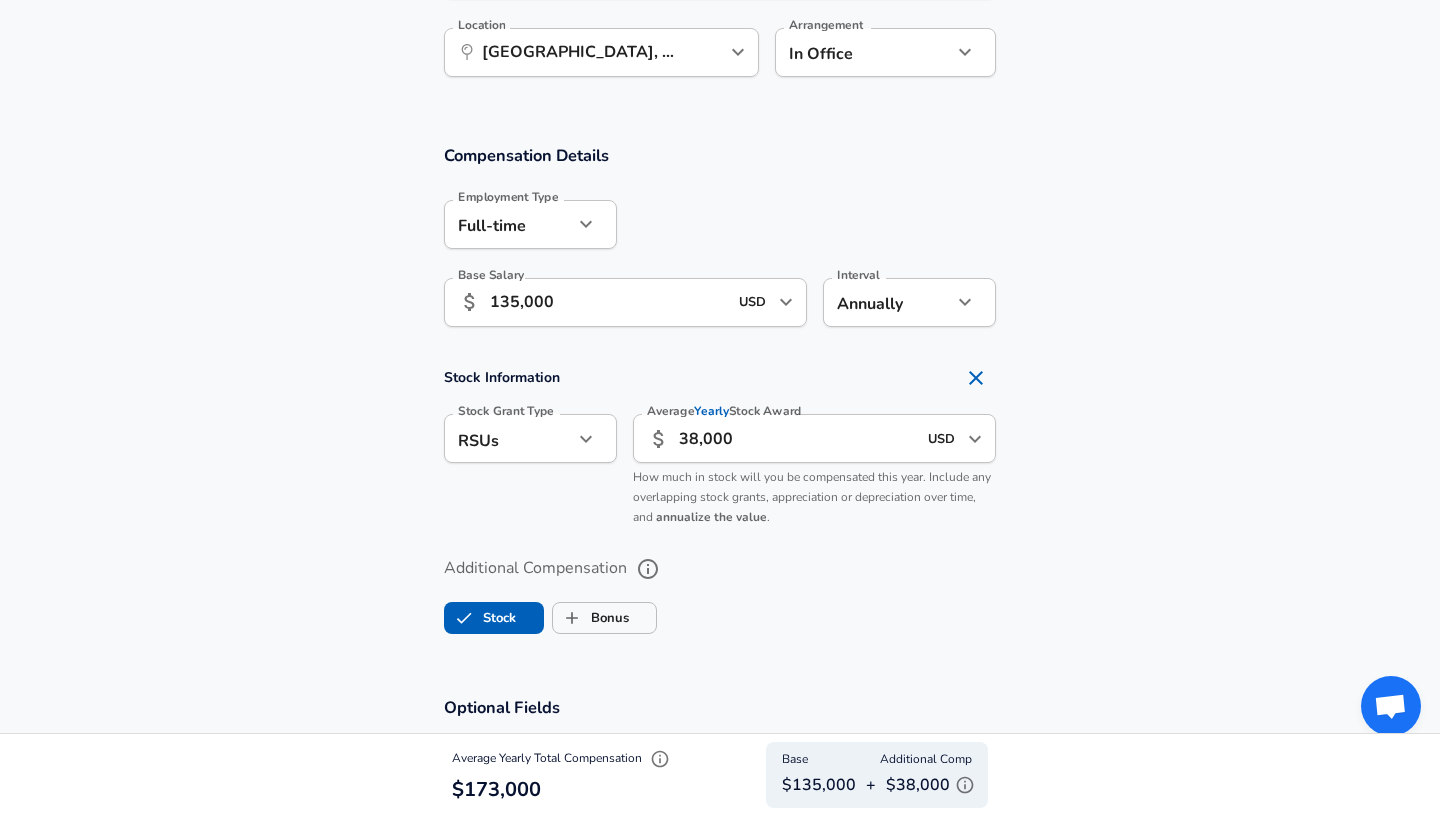 click on "Compensation Details Employment Type [DEMOGRAPHIC_DATA] full_time Employment Type Base Salary ​ 135,000 USD ​ Base Salary Interval Annually yearly Interval Stock Information  Stock Grant Type RSUs stock Stock Grant Type Average  Yearly  Stock Award ​ 38,000 USD ​ Average  Yearly  Stock Award   How much in stock will you be compensated this year. Include any overlapping stock grants, appreciation or depreciation over time, and   annualize the value . Additional Compensation   Stock Bonus" at bounding box center [720, 398] 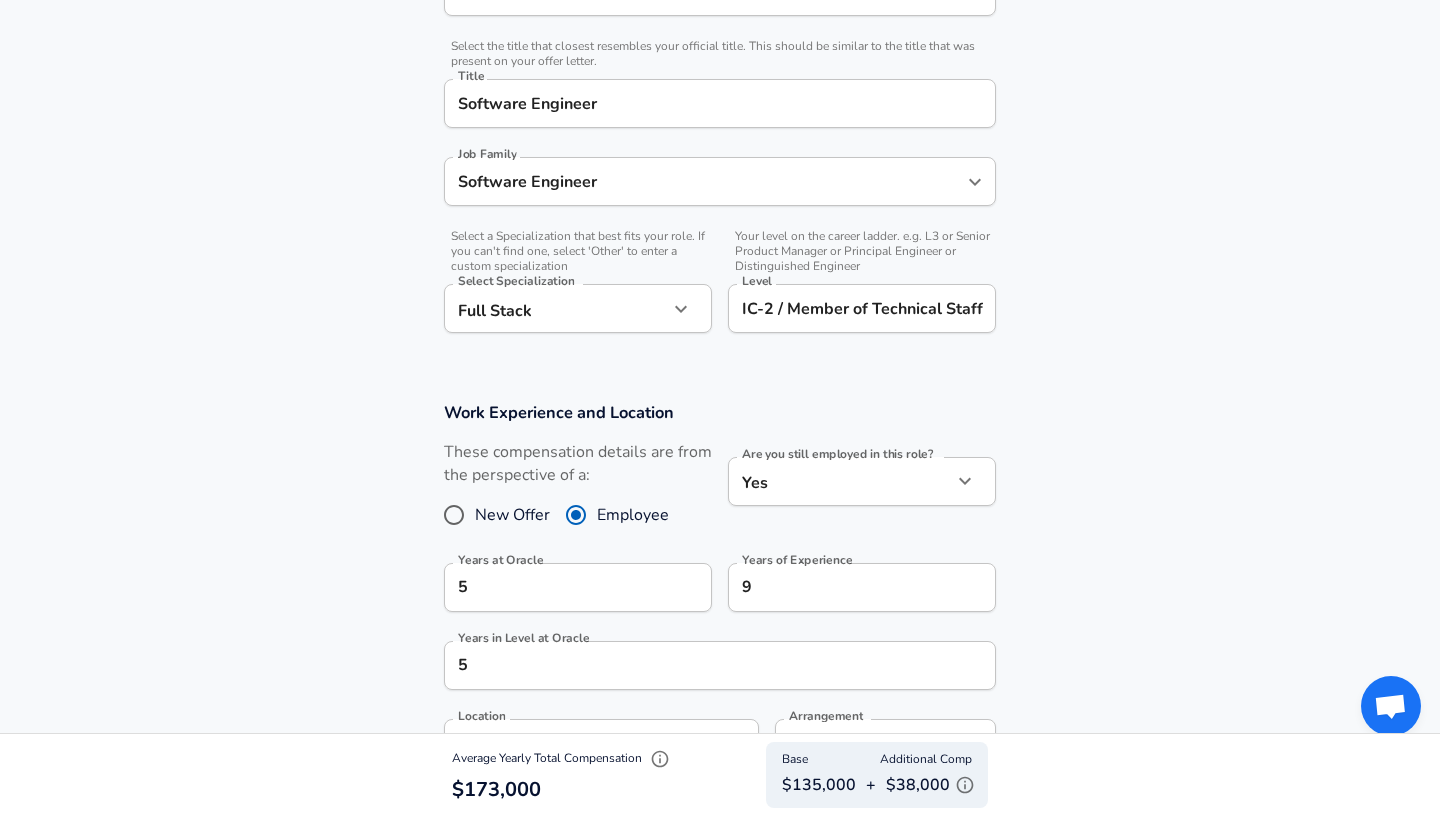scroll, scrollTop: 157, scrollLeft: 0, axis: vertical 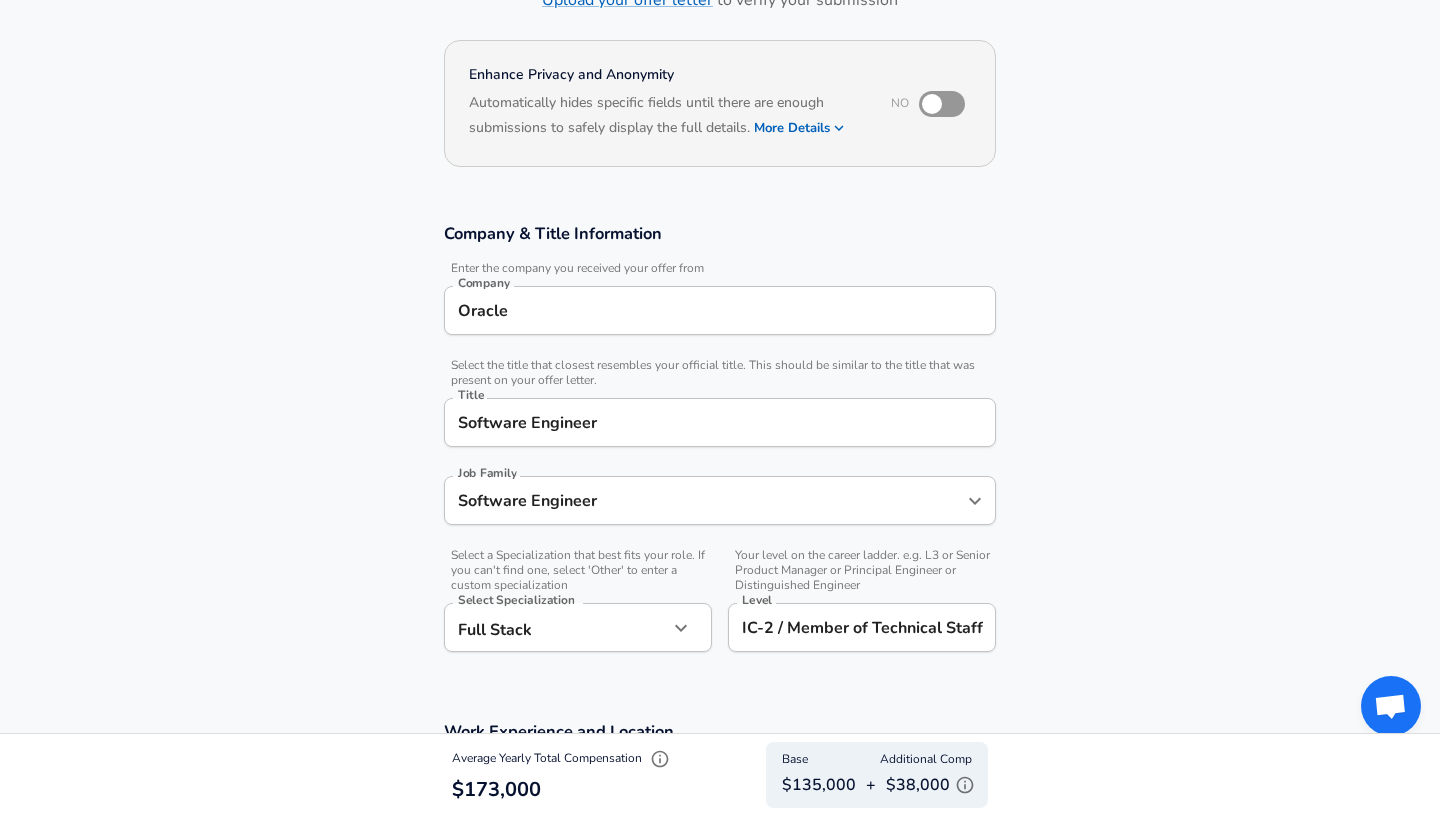 click on "Company & Title Information   Enter the company you received your offer from Company Oracle Company   Select the title that closest resembles your official title. This should be similar to the title that was present on your offer letter. Title Software Engineer Title Job Family Software Engineer Job Family   Select a Specialization that best fits your role. If you can't find one, select 'Other' to enter a custom specialization Select Specialization Full Stack Full Stack Select Specialization   Your level on the career ladder. e.g. L3 or Senior Product Manager or Principal Engineer or Distinguished Engineer Level IC-2 / Member of Technical Staff Level" at bounding box center (720, 448) 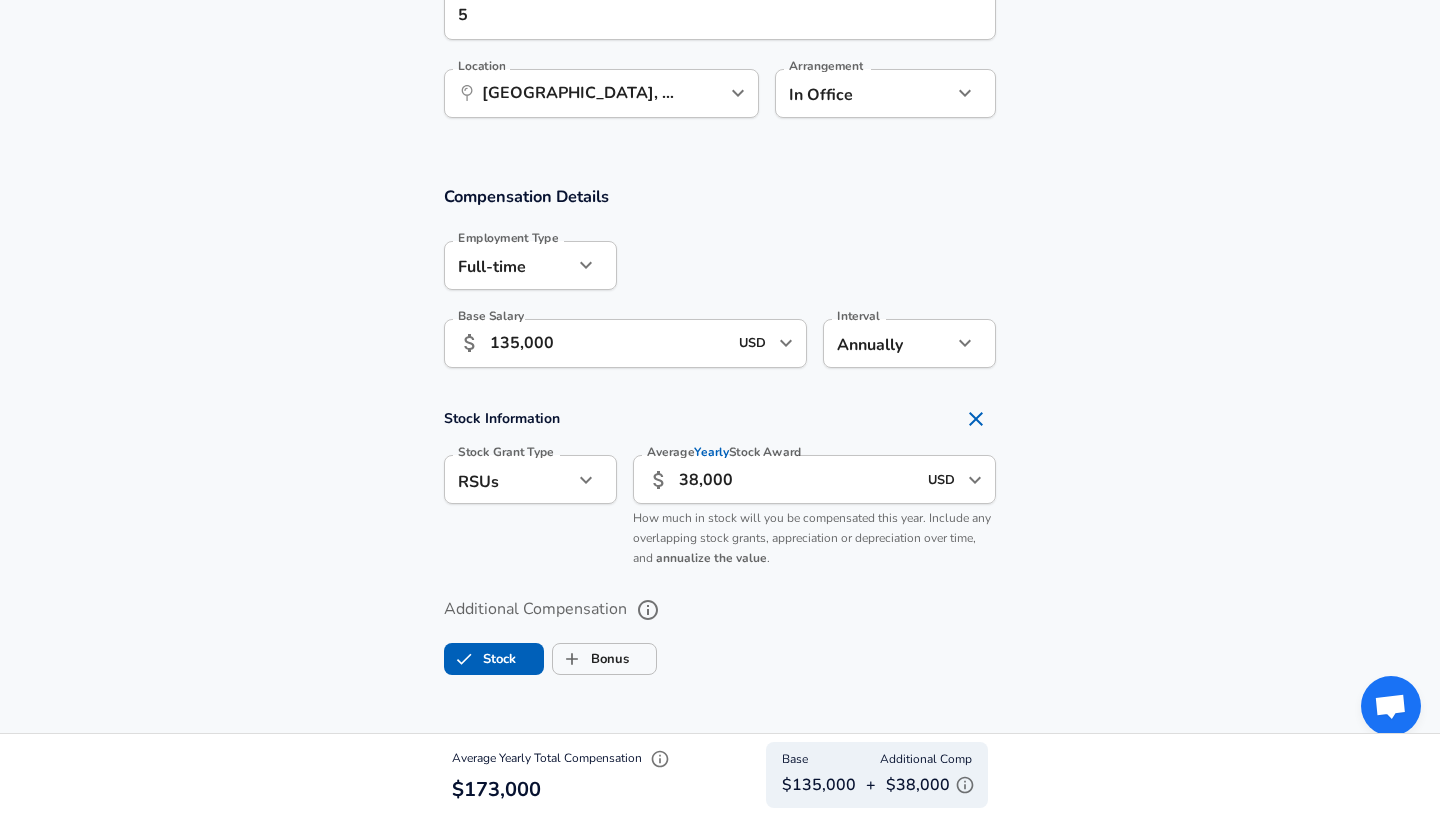 scroll, scrollTop: 631, scrollLeft: 0, axis: vertical 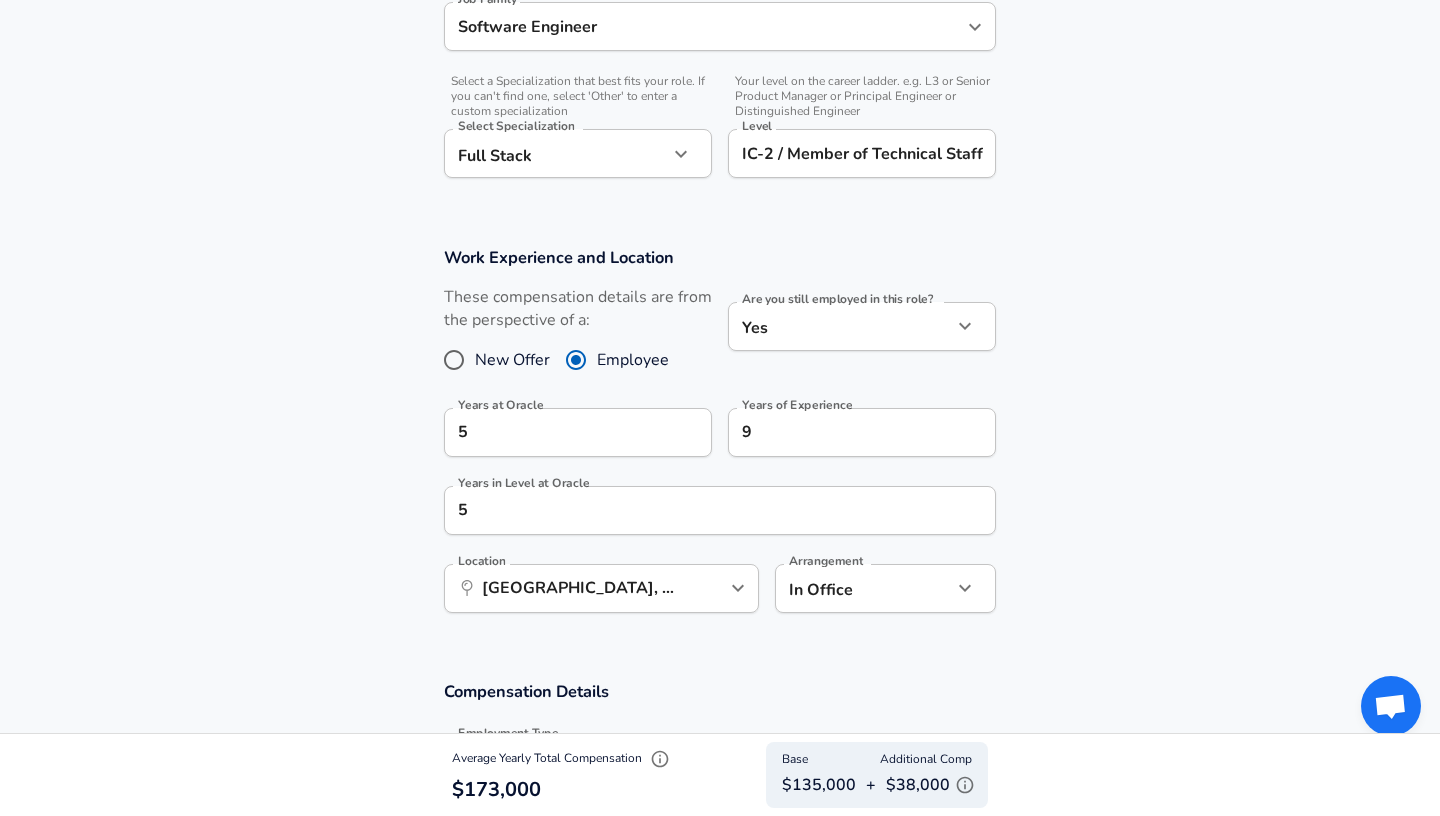 click on "Work Experience and Location These compensation details are from the perspective of a: New Offer Employee Are you still employed in this role? Yes yes Are you still employed in this role? Years at Oracle 5 Years at Oracle Years of Experience 9 Years of Experience Years in Level at Oracle 5 Years in Level at Oracle Location ​ [GEOGRAPHIC_DATA], [GEOGRAPHIC_DATA] Location Arrangement In Office office Arrangement" at bounding box center [720, 440] 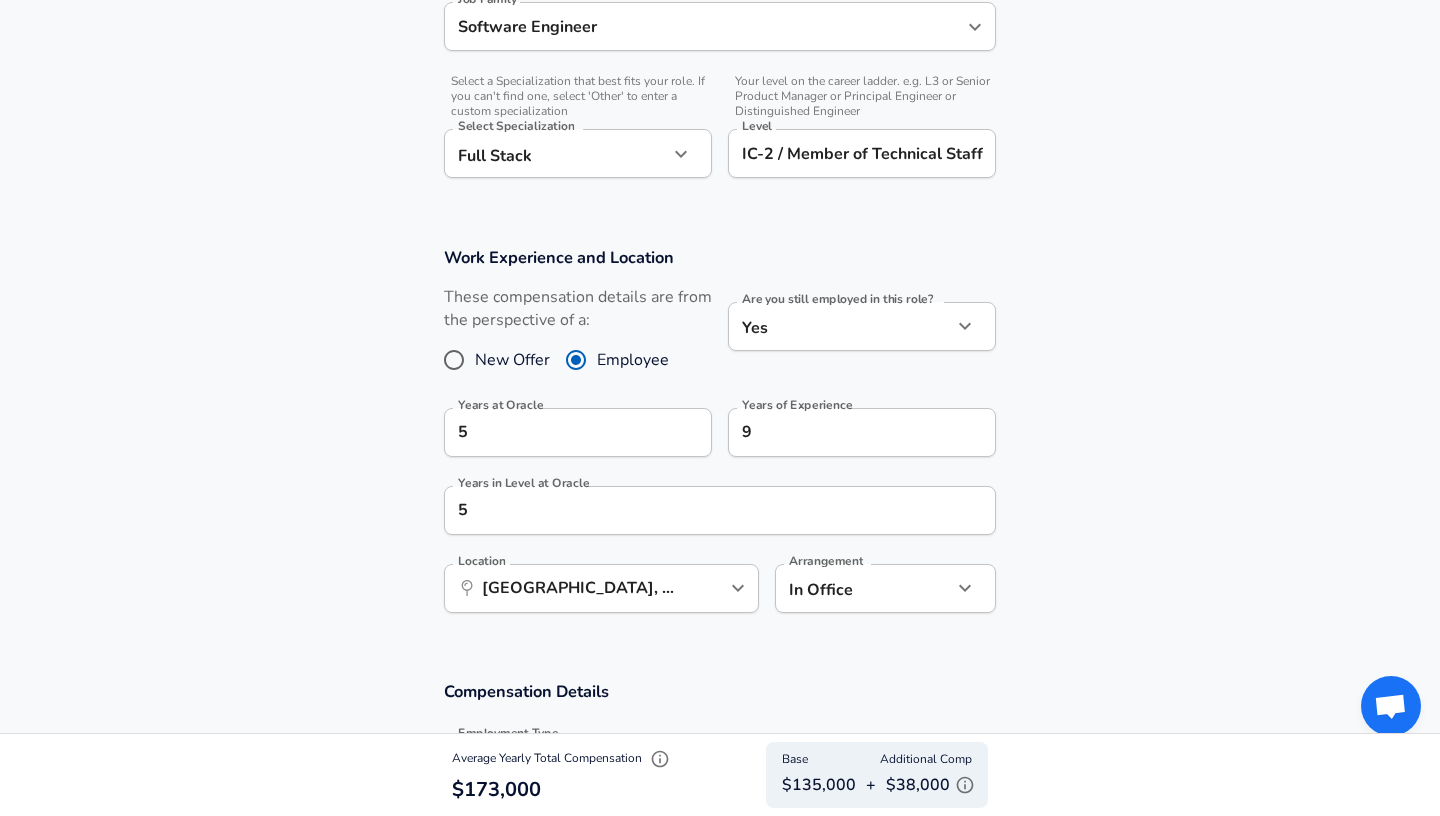 click on "Work Experience and Location These compensation details are from the perspective of a: New Offer Employee Are you still employed in this role? Yes yes Are you still employed in this role? Years at Oracle 5 Years at Oracle Years of Experience 9 Years of Experience Years in Level at Oracle 5 Years in Level at Oracle Location ​ [GEOGRAPHIC_DATA], [GEOGRAPHIC_DATA] Location Arrangement In Office office Arrangement" at bounding box center [720, 440] 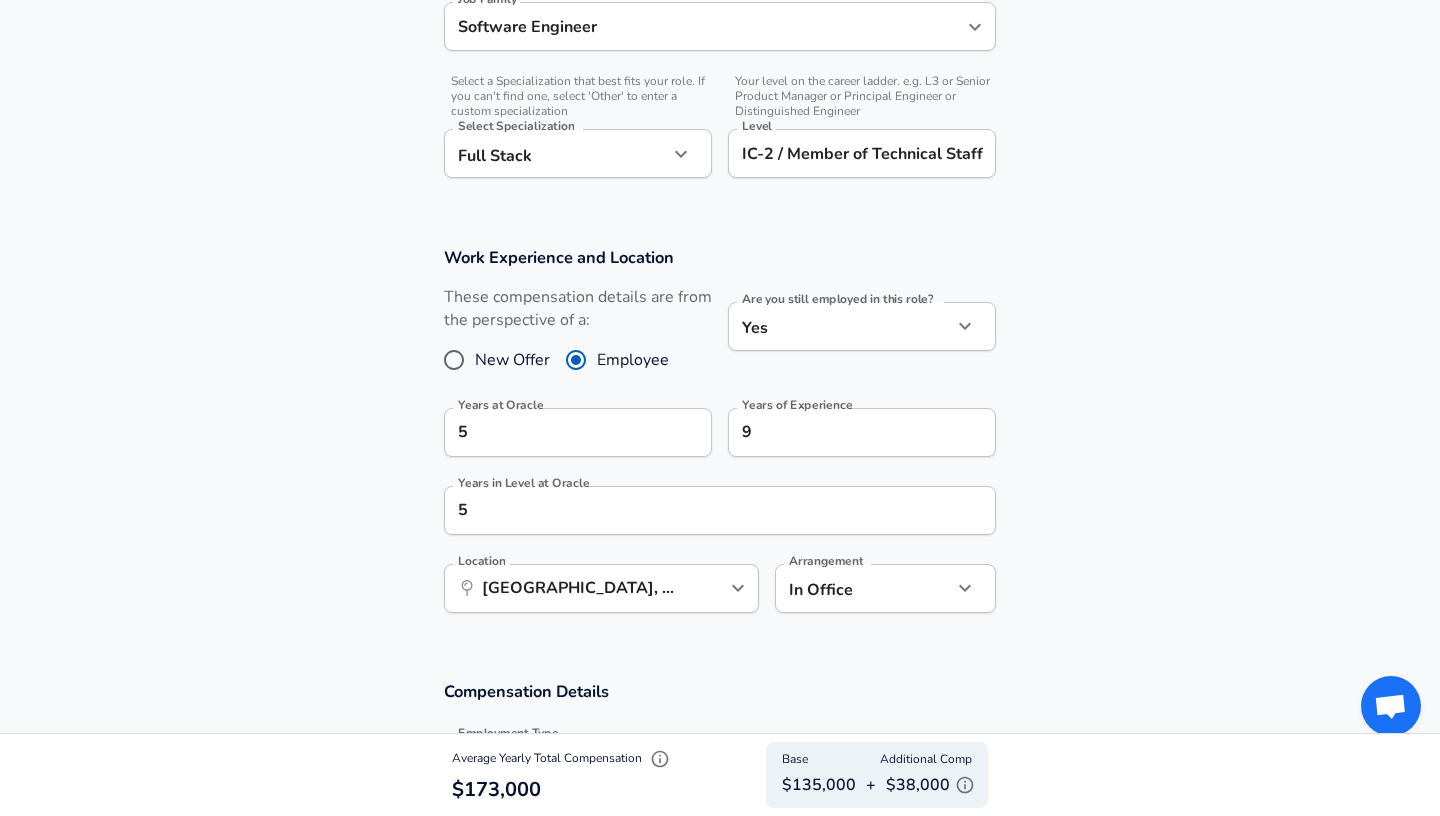 click on "Work Experience and Location These compensation details are from the perspective of a: New Offer Employee Are you still employed in this role? Yes yes Are you still employed in this role? Years at Oracle 5 Years at Oracle Years of Experience 9 Years of Experience Years in Level at Oracle 5 Years in Level at Oracle Location ​ [GEOGRAPHIC_DATA], [GEOGRAPHIC_DATA] Location Arrangement In Office office Arrangement" at bounding box center [720, 440] 